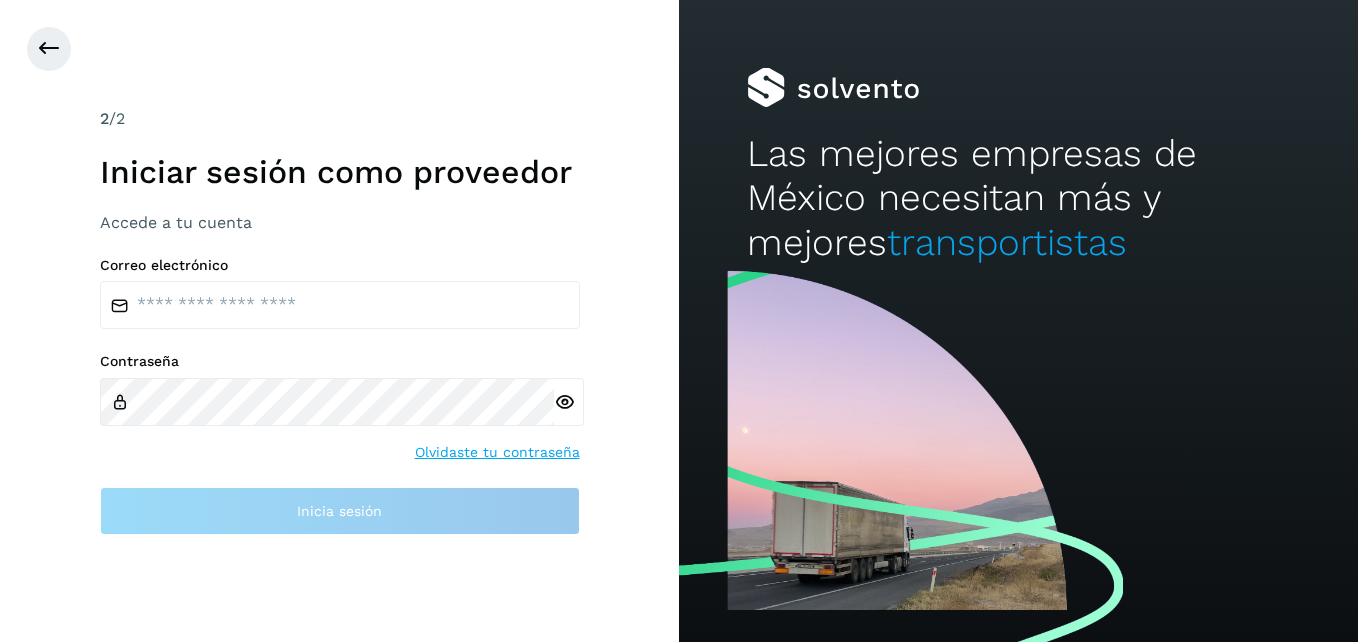 scroll, scrollTop: 0, scrollLeft: 0, axis: both 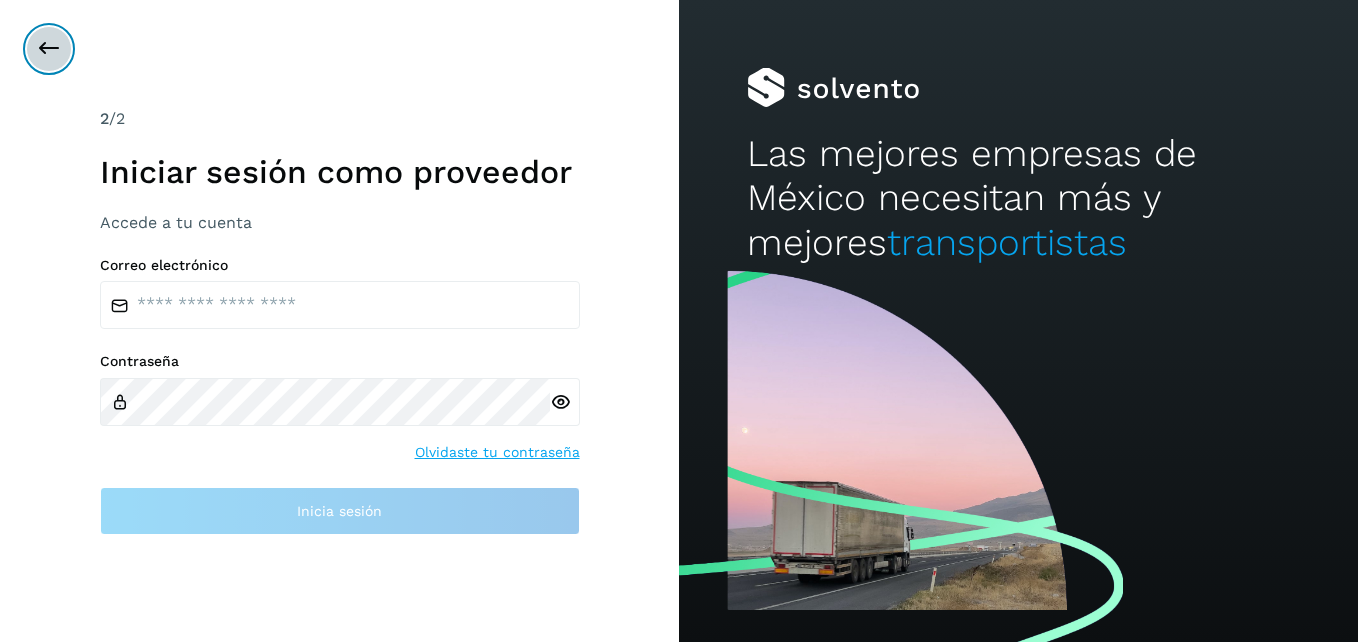 click at bounding box center [49, 49] 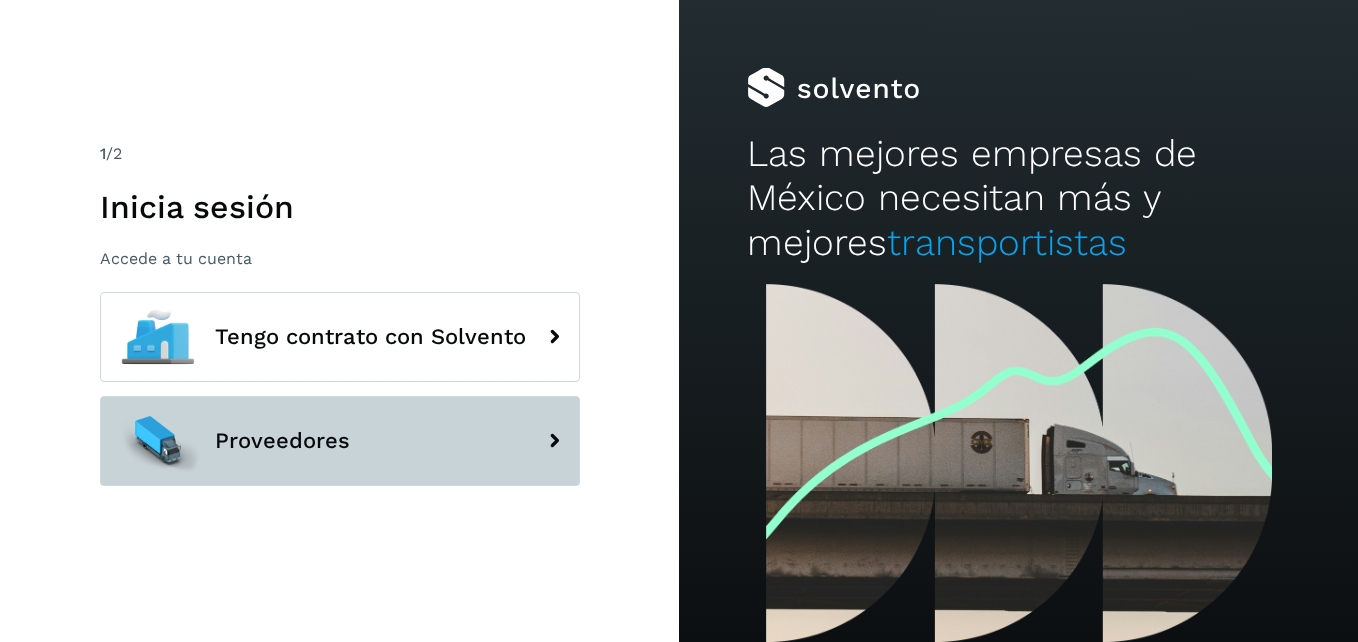 click on "Proveedores" at bounding box center [340, 441] 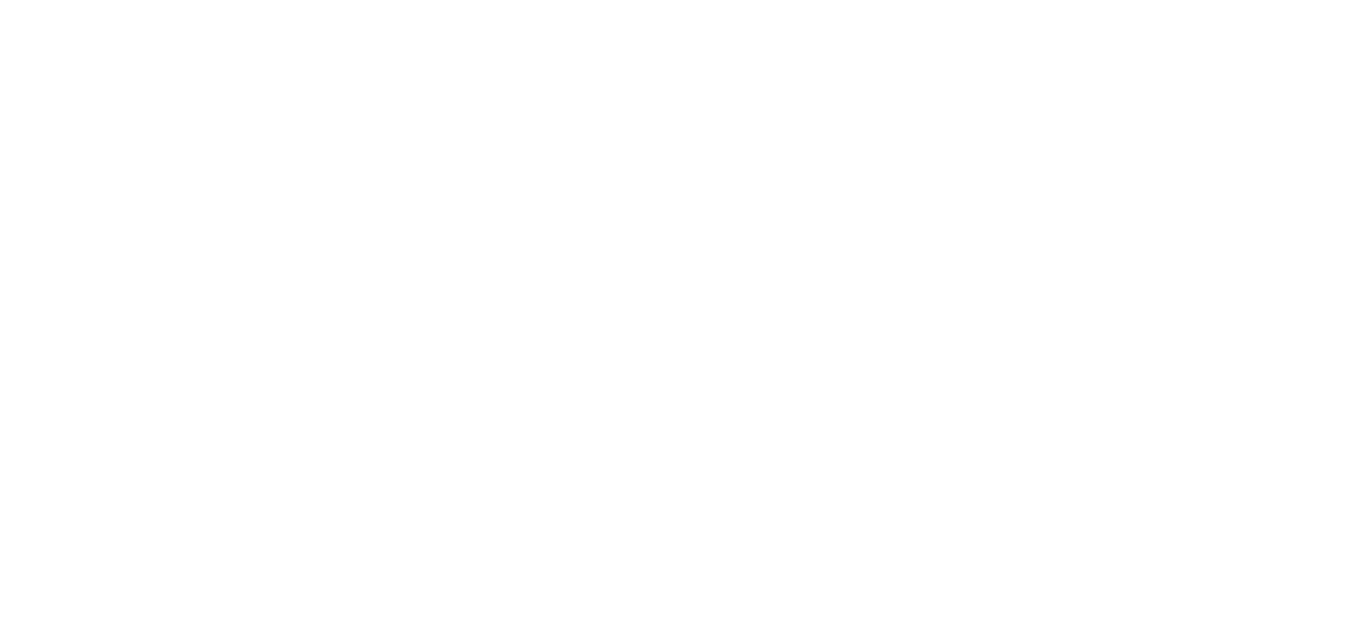 scroll, scrollTop: 0, scrollLeft: 0, axis: both 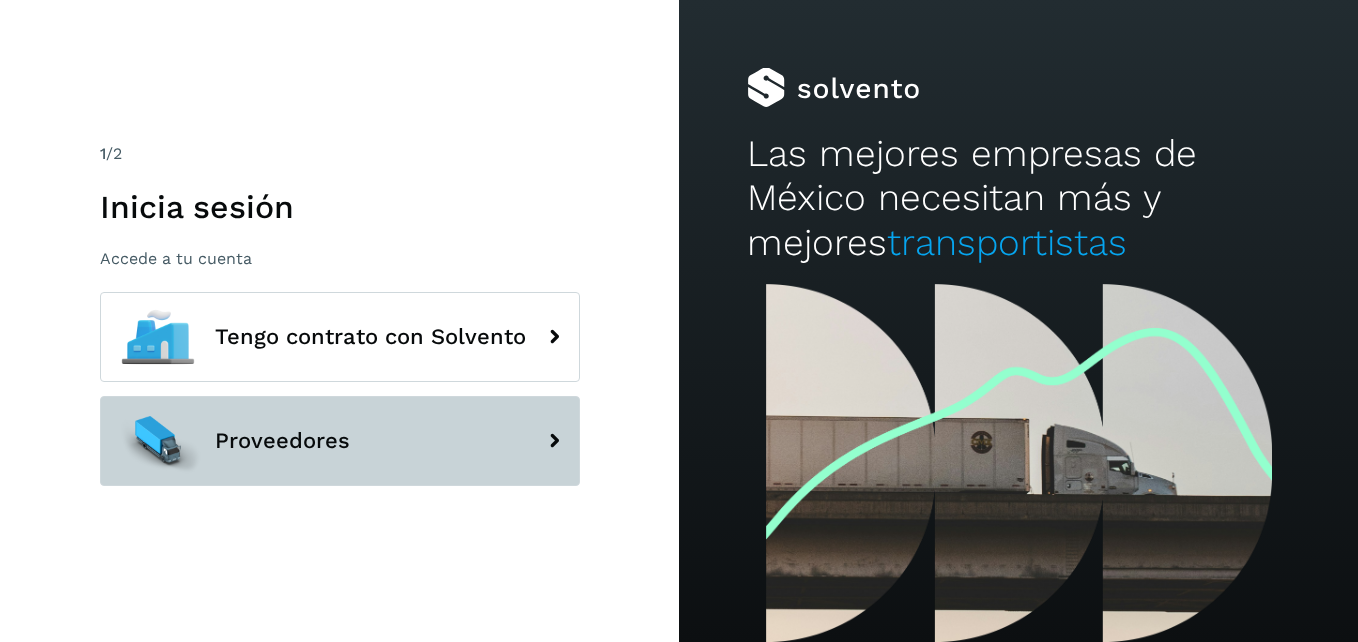 click on "Proveedores" 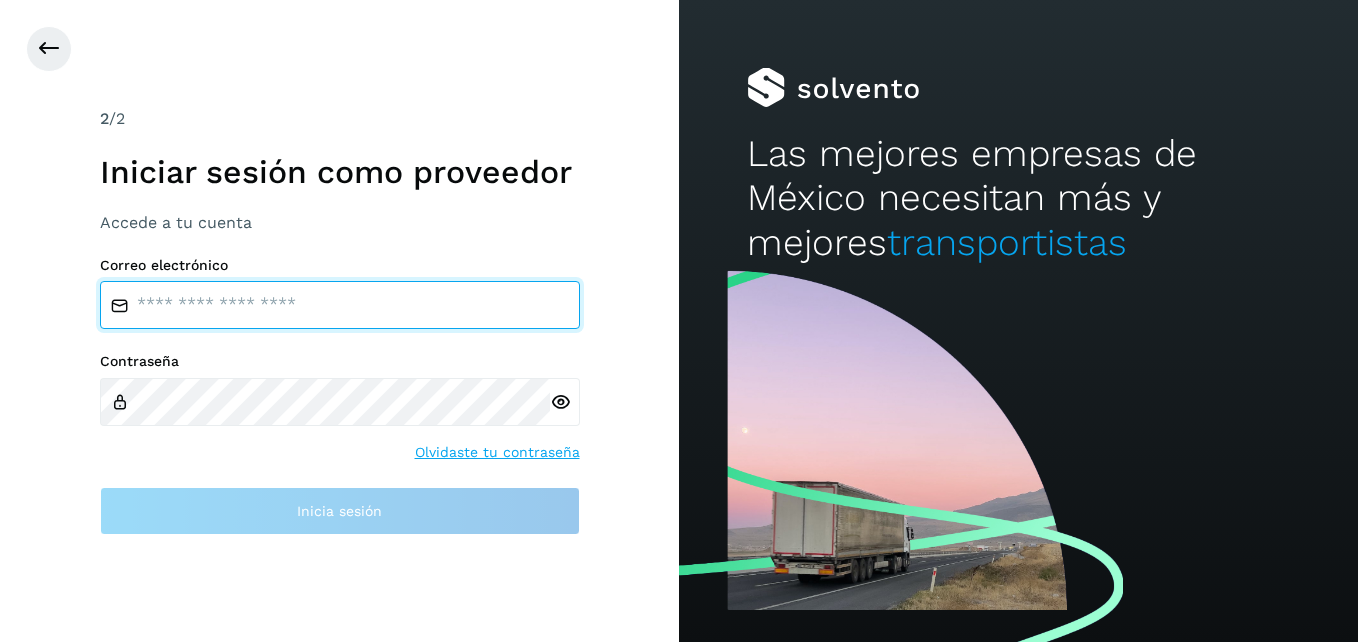 click at bounding box center [340, 305] 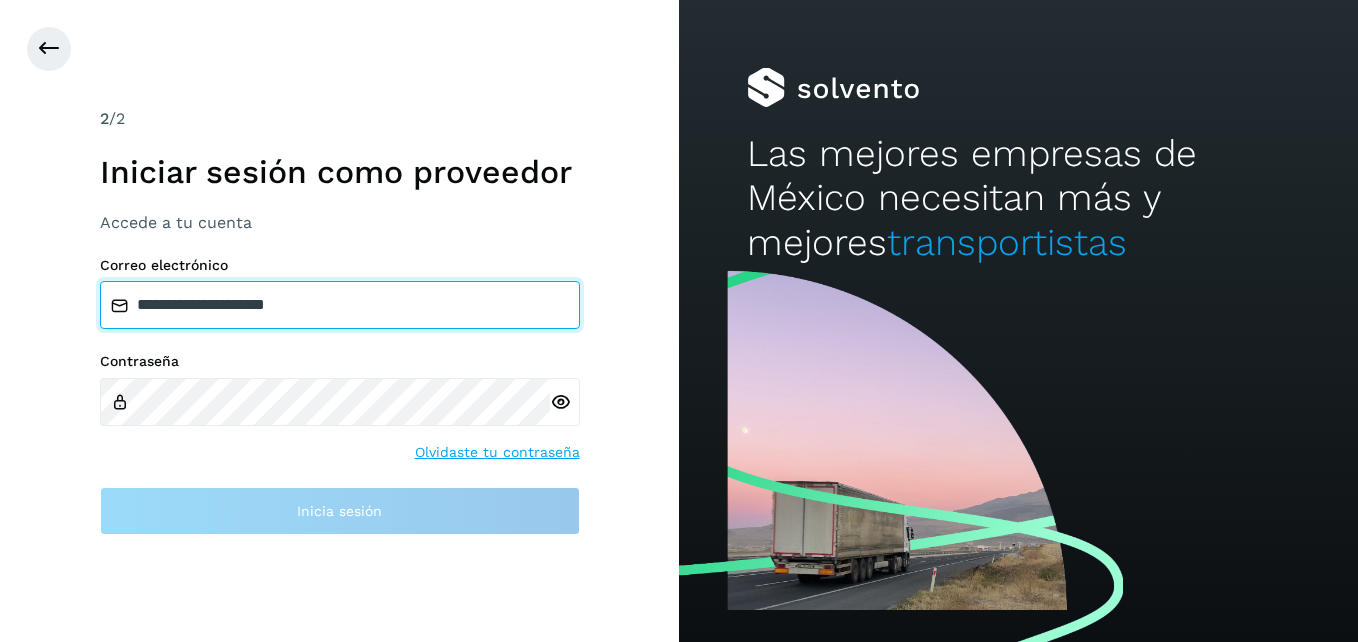 type on "**********" 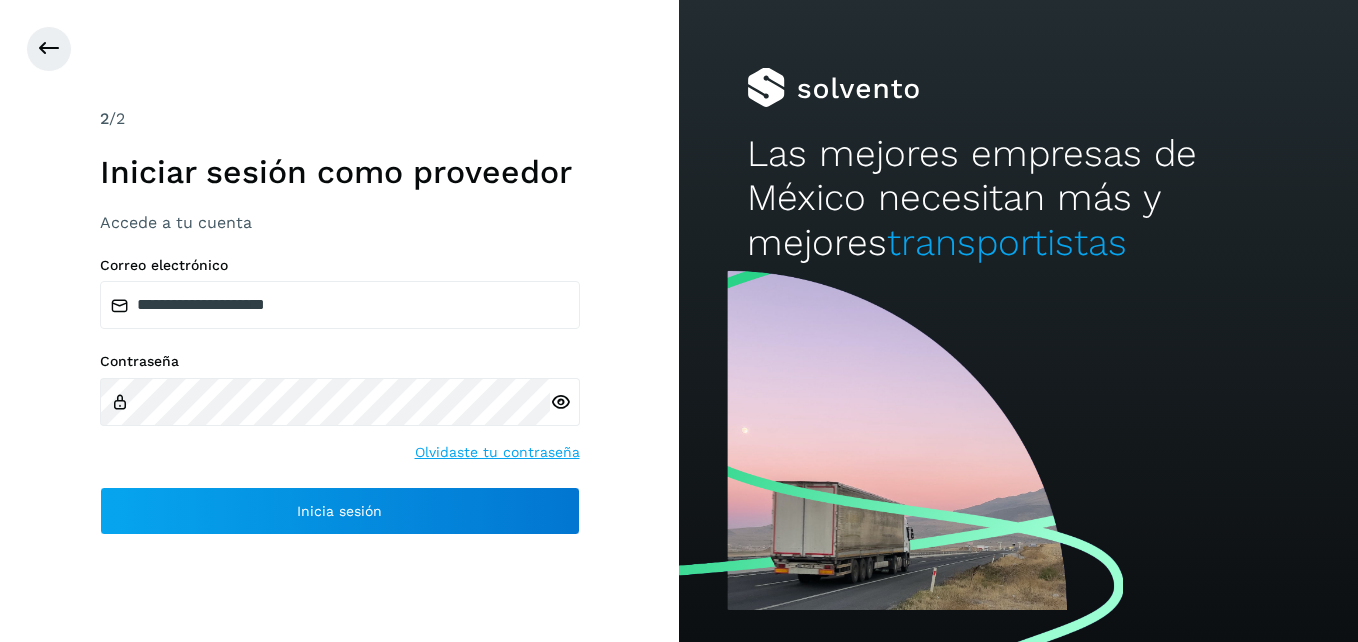 click at bounding box center [560, 402] 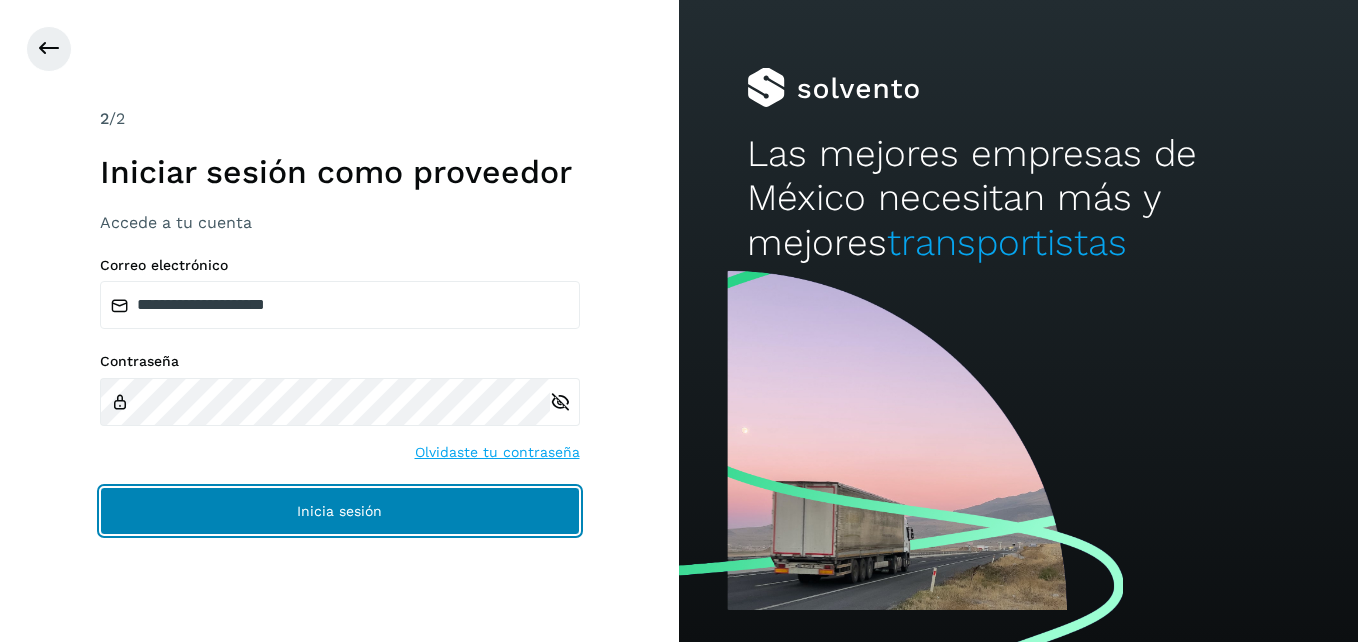 click on "Inicia sesión" 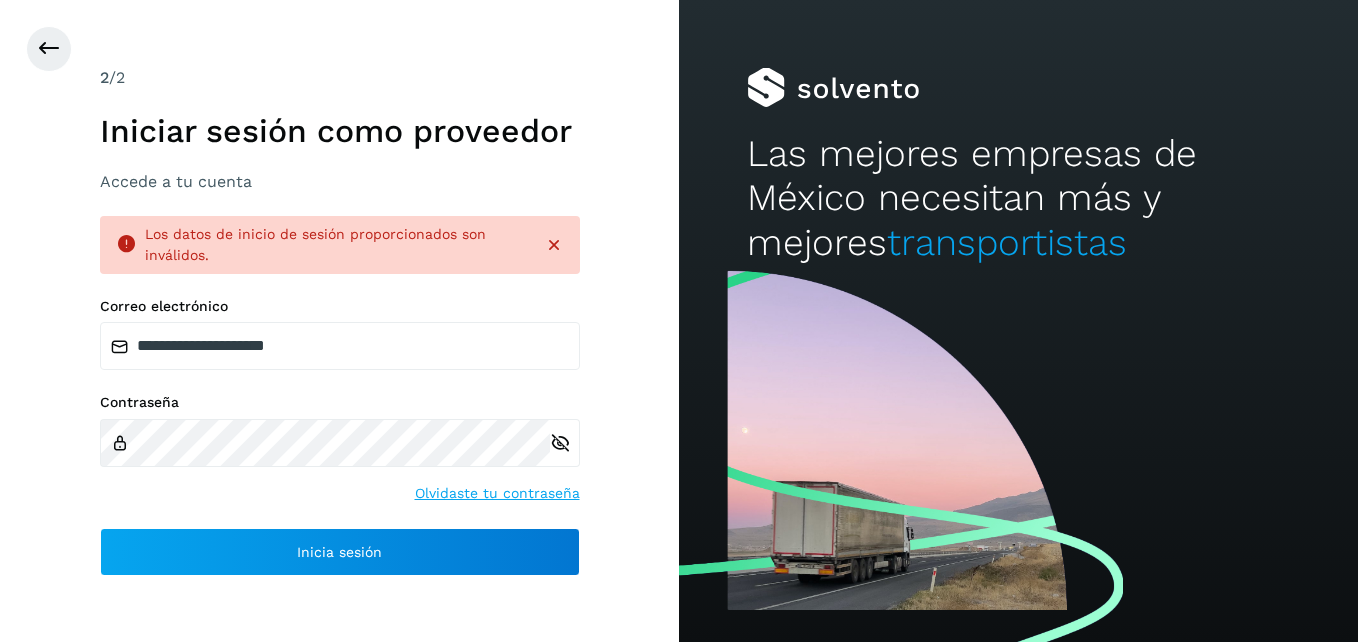 click on "Olvidaste tu contraseña" at bounding box center (497, 493) 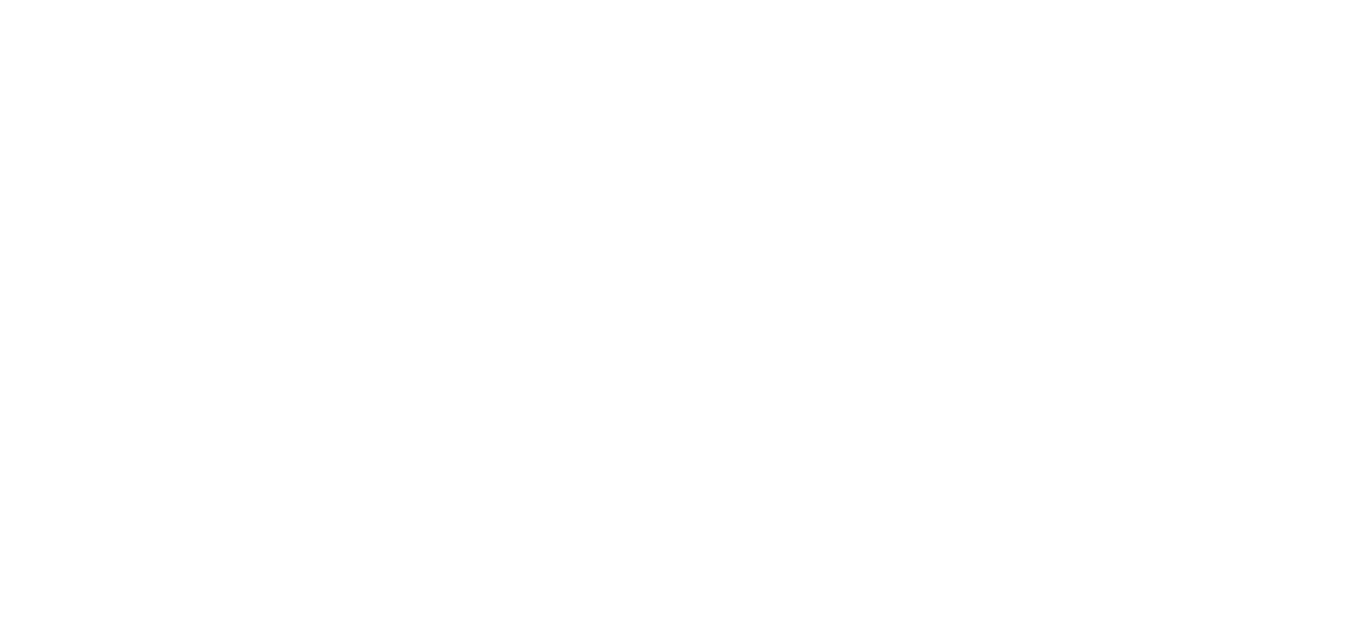 scroll, scrollTop: 0, scrollLeft: 0, axis: both 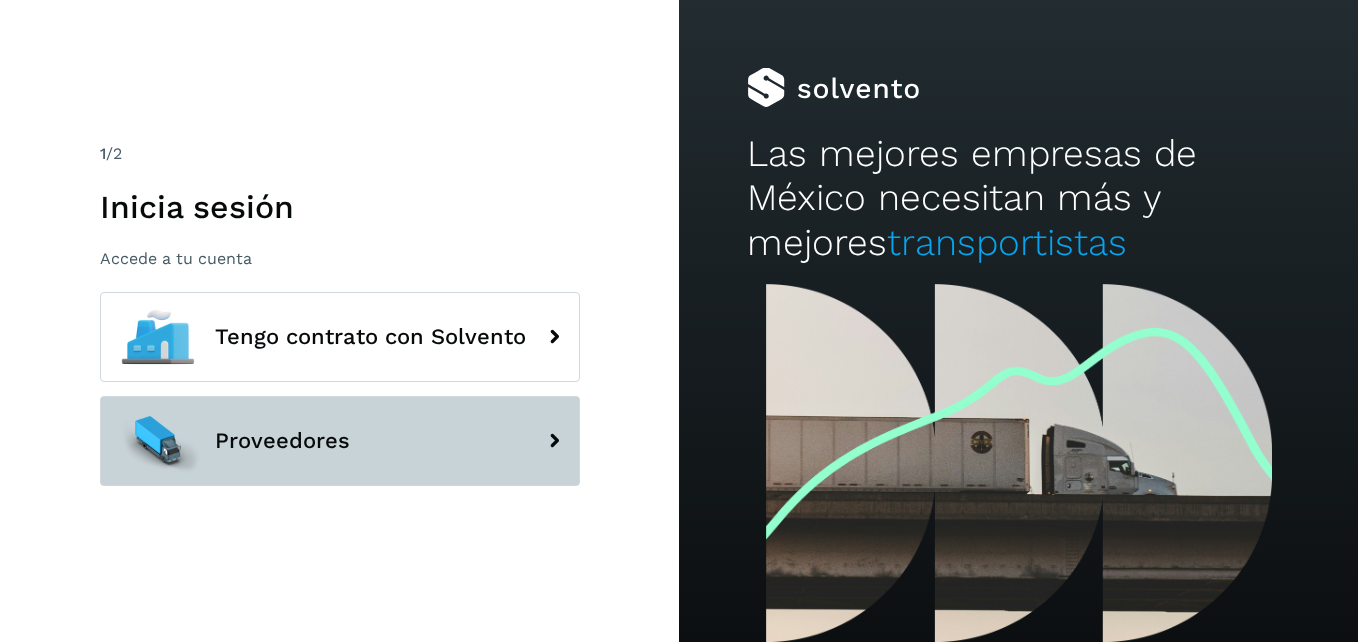 click on "Proveedores" at bounding box center [340, 441] 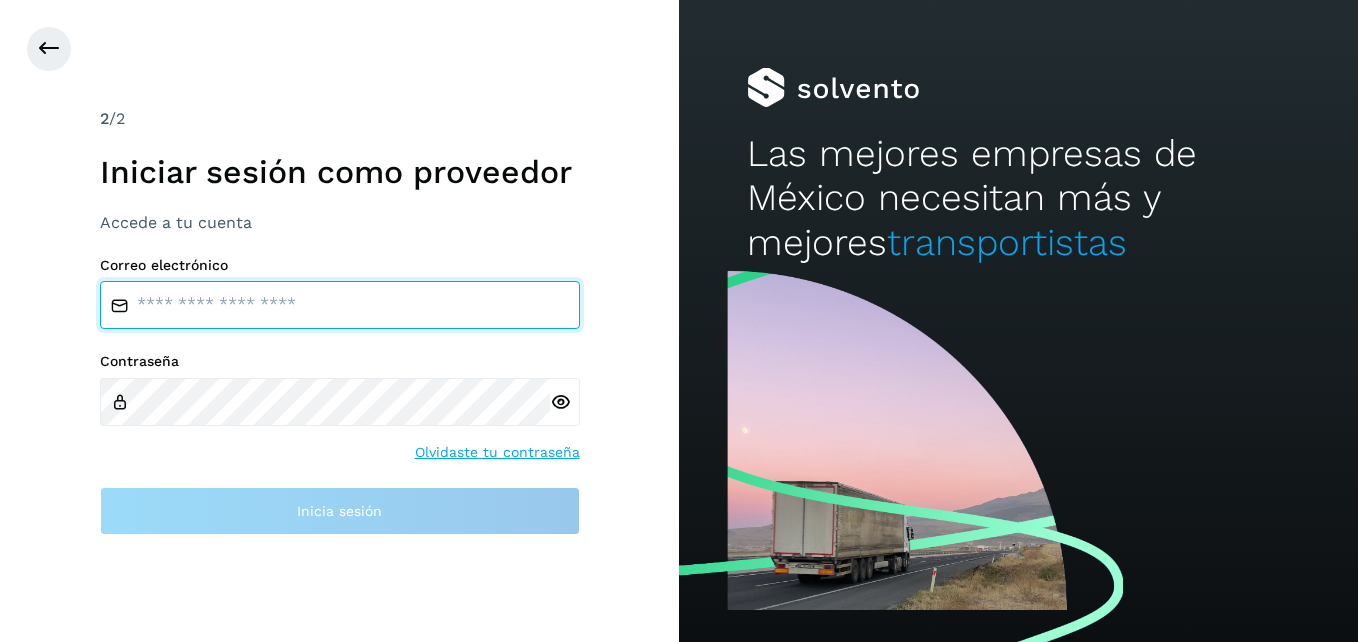 type on "**********" 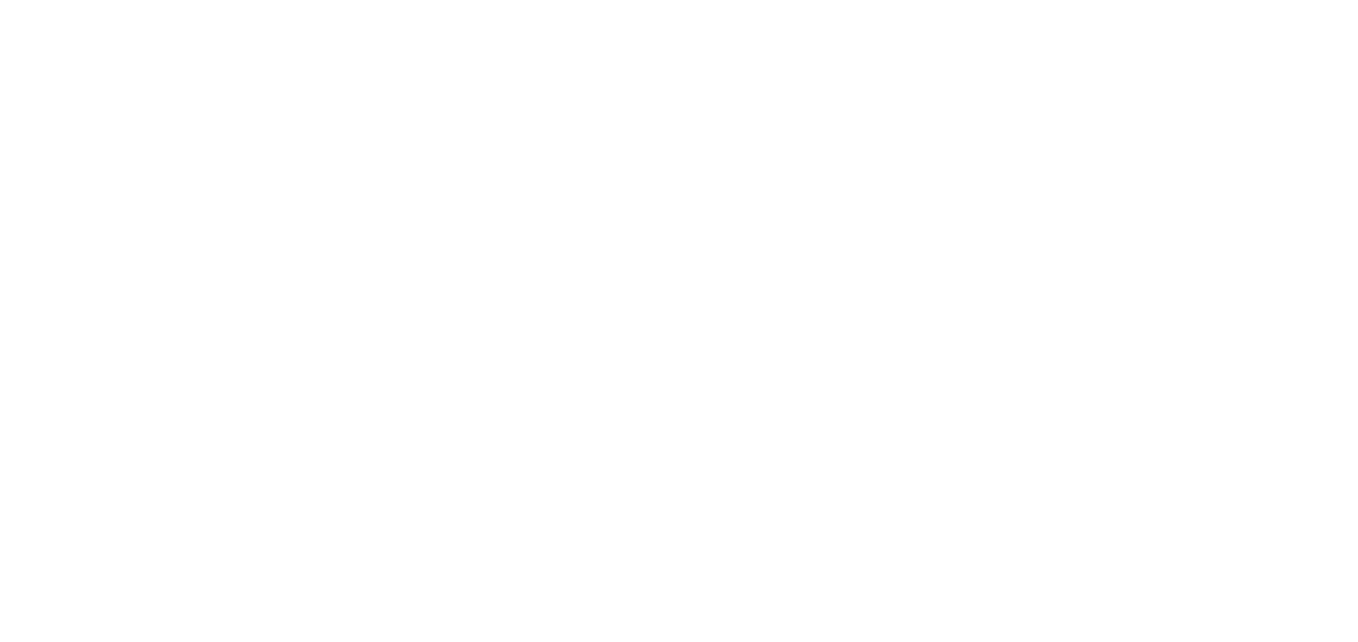 scroll, scrollTop: 0, scrollLeft: 0, axis: both 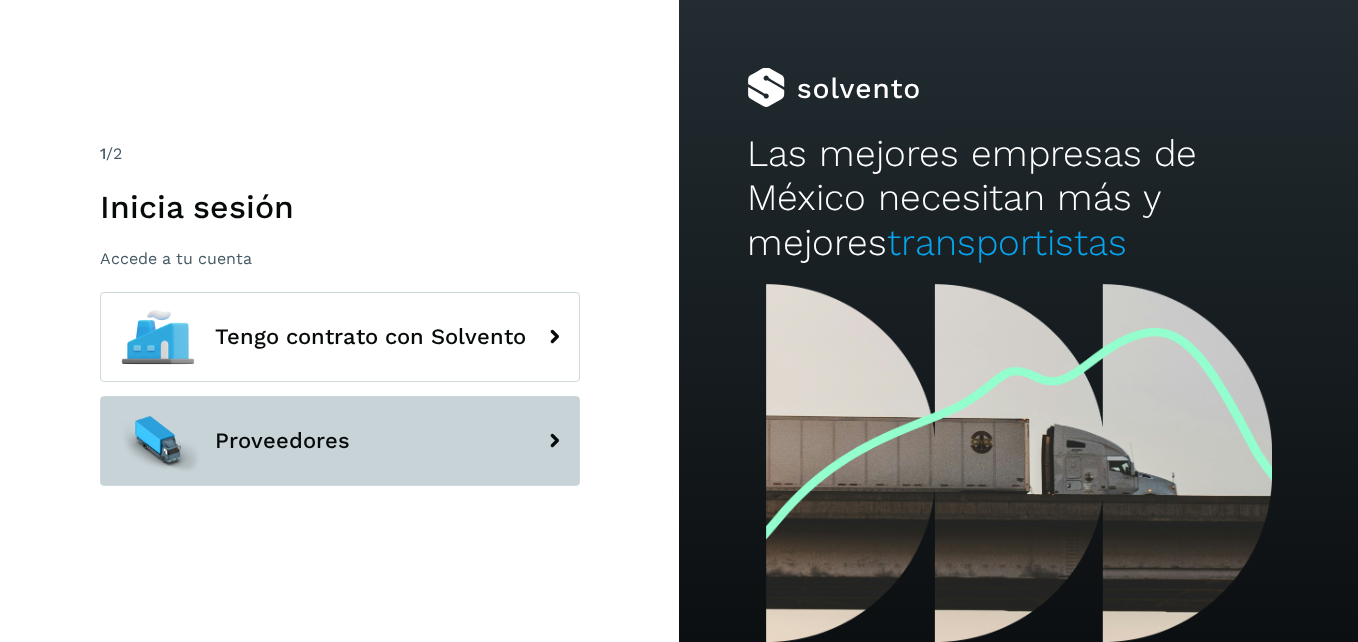 click on "Proveedores" at bounding box center (340, 441) 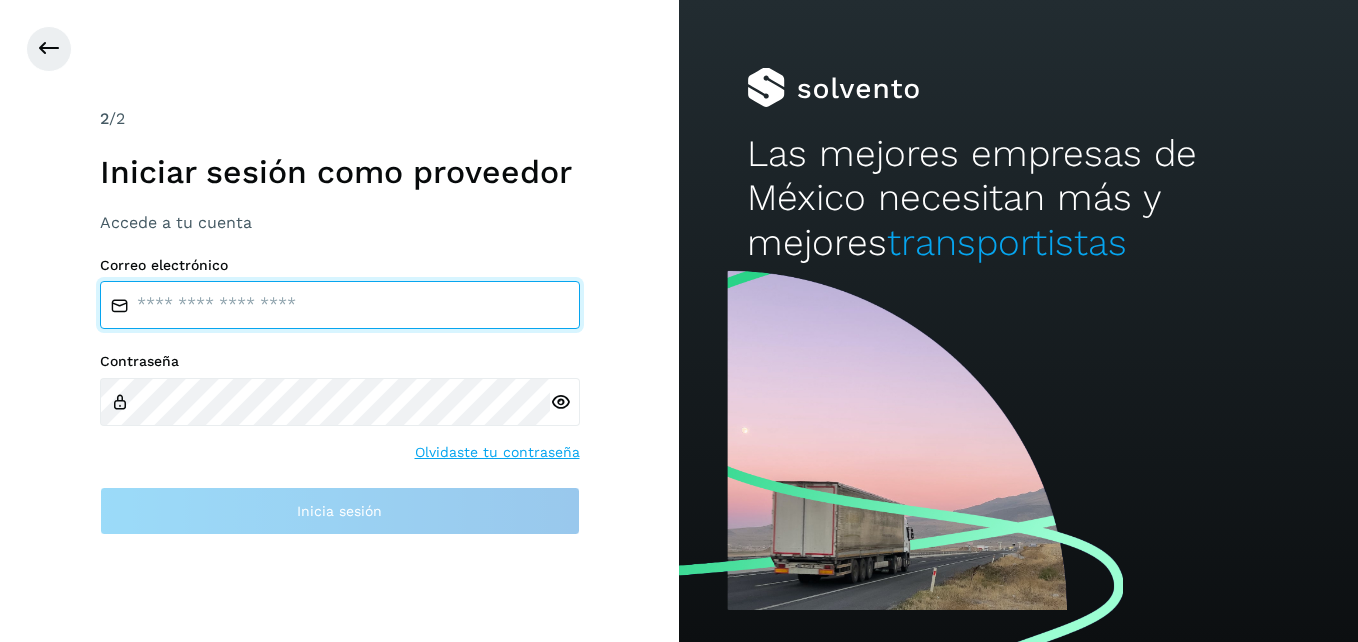 type on "**********" 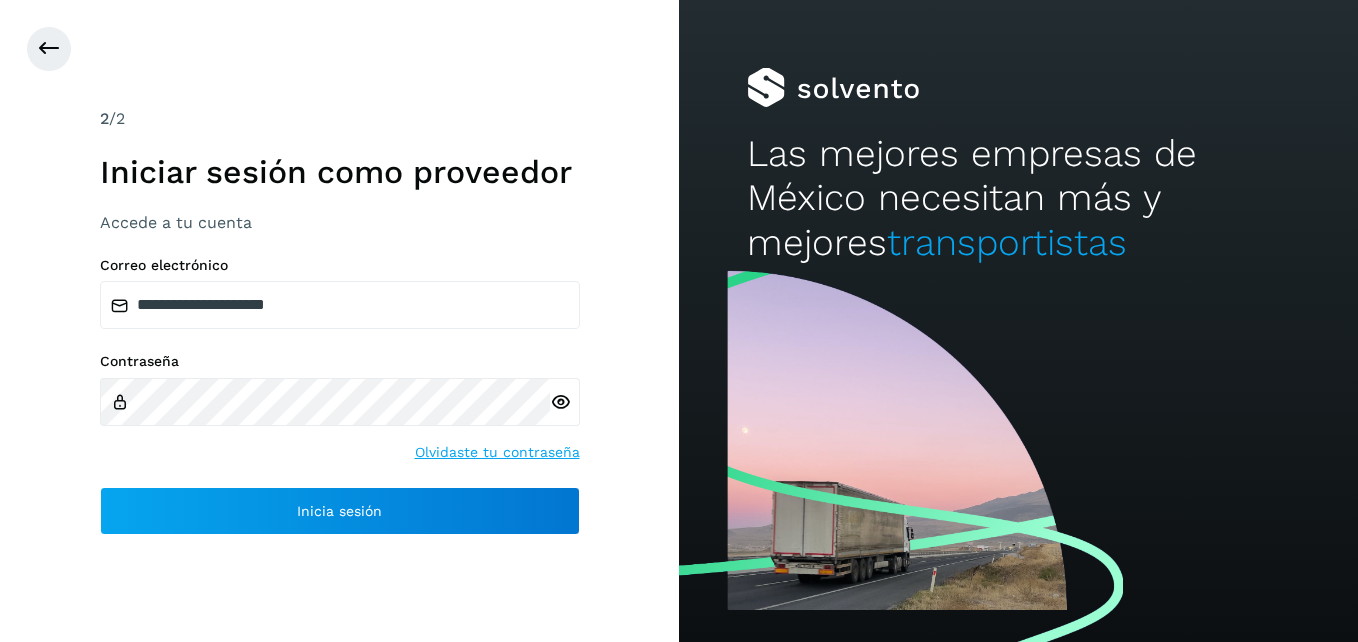 click at bounding box center [560, 402] 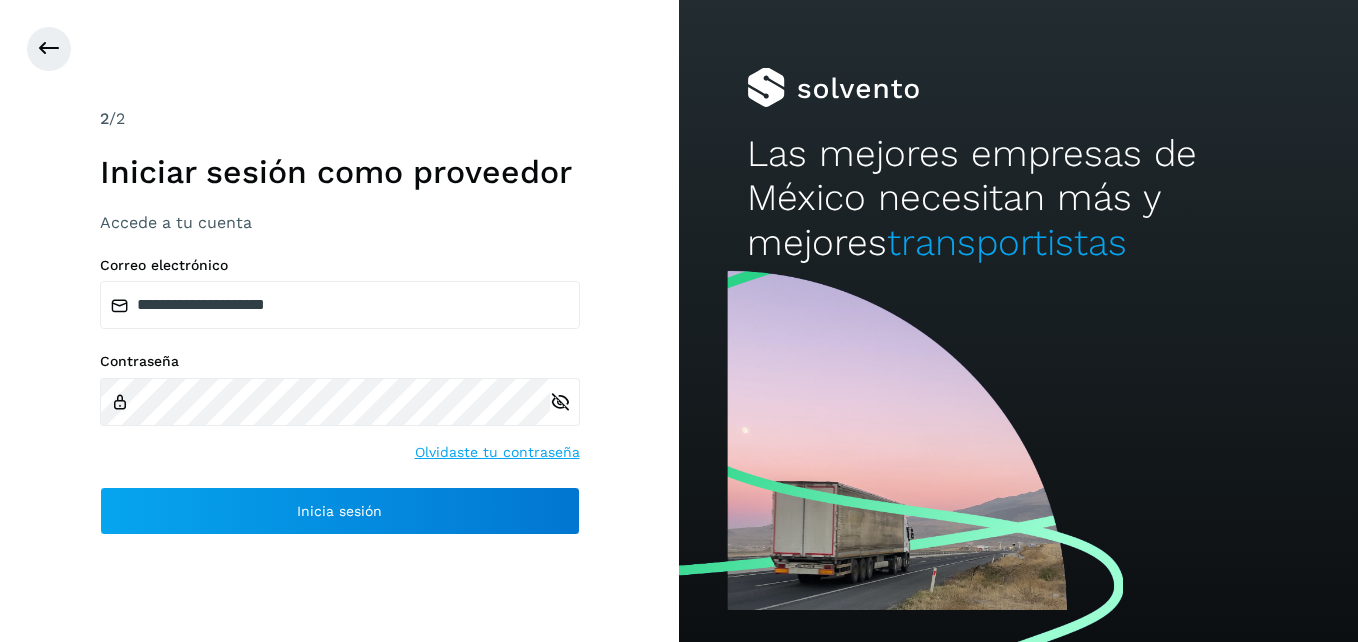 click at bounding box center [560, 402] 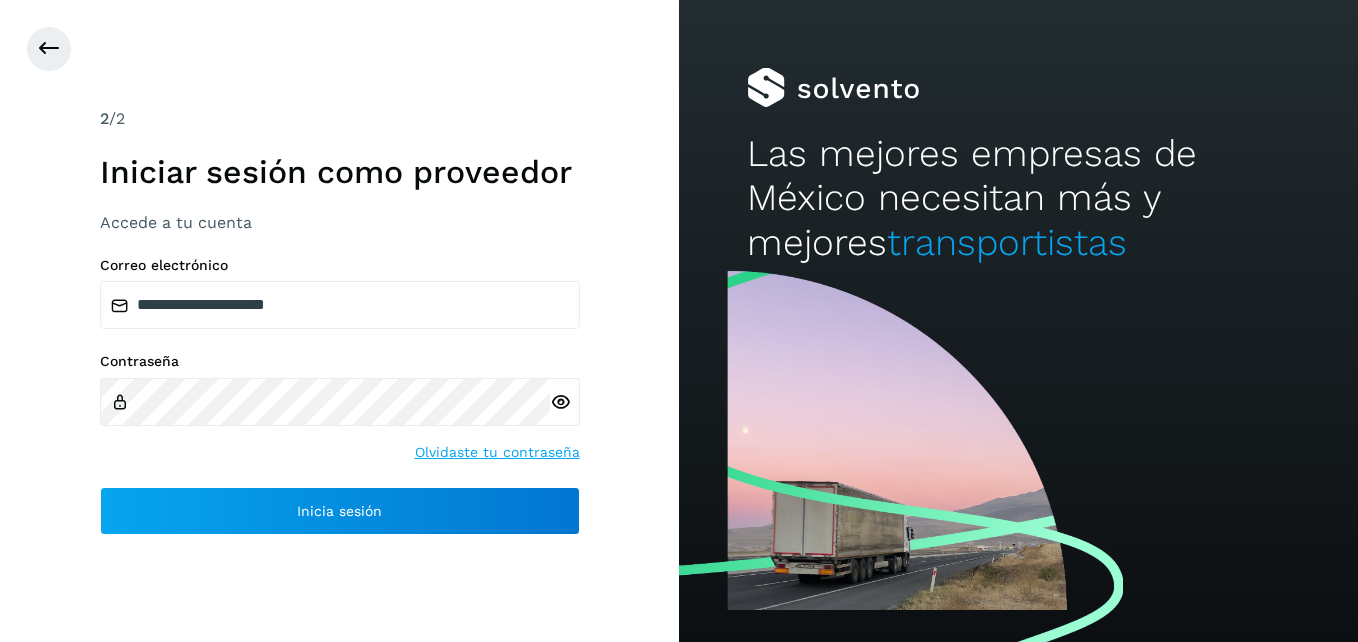 click on "Las mejores empresas de México necesitan más y mejores  transportistas" at bounding box center (1018, 198) 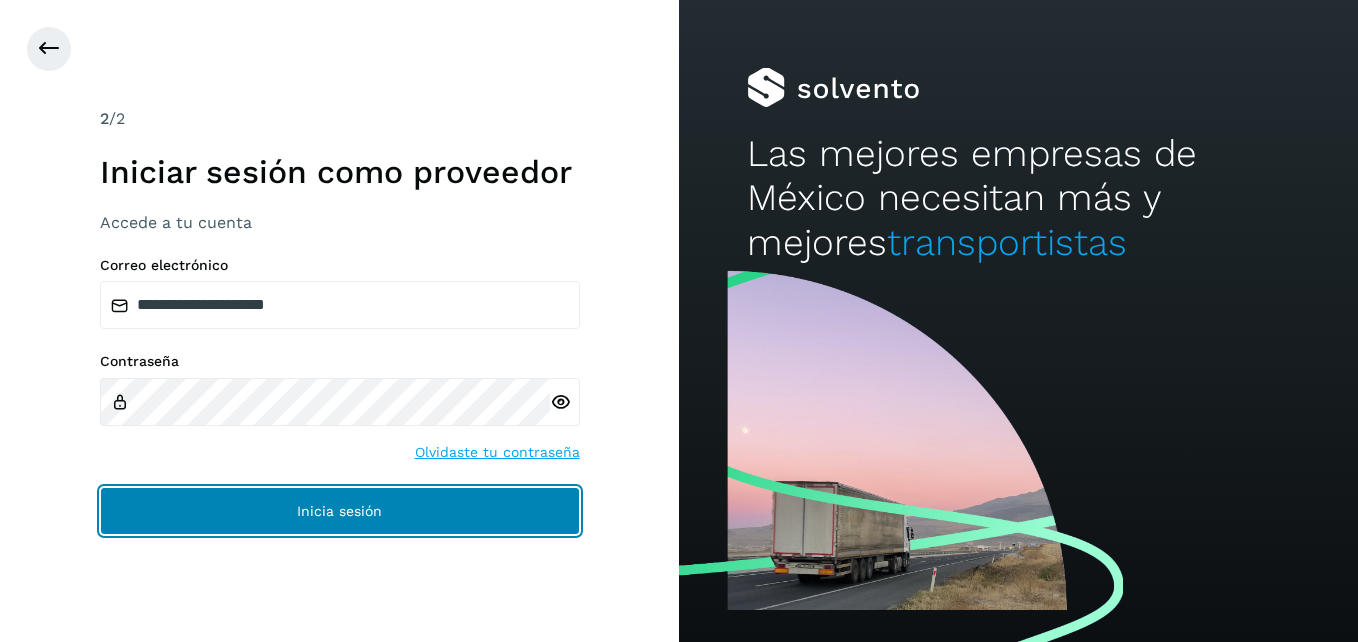 click on "Inicia sesión" at bounding box center [340, 511] 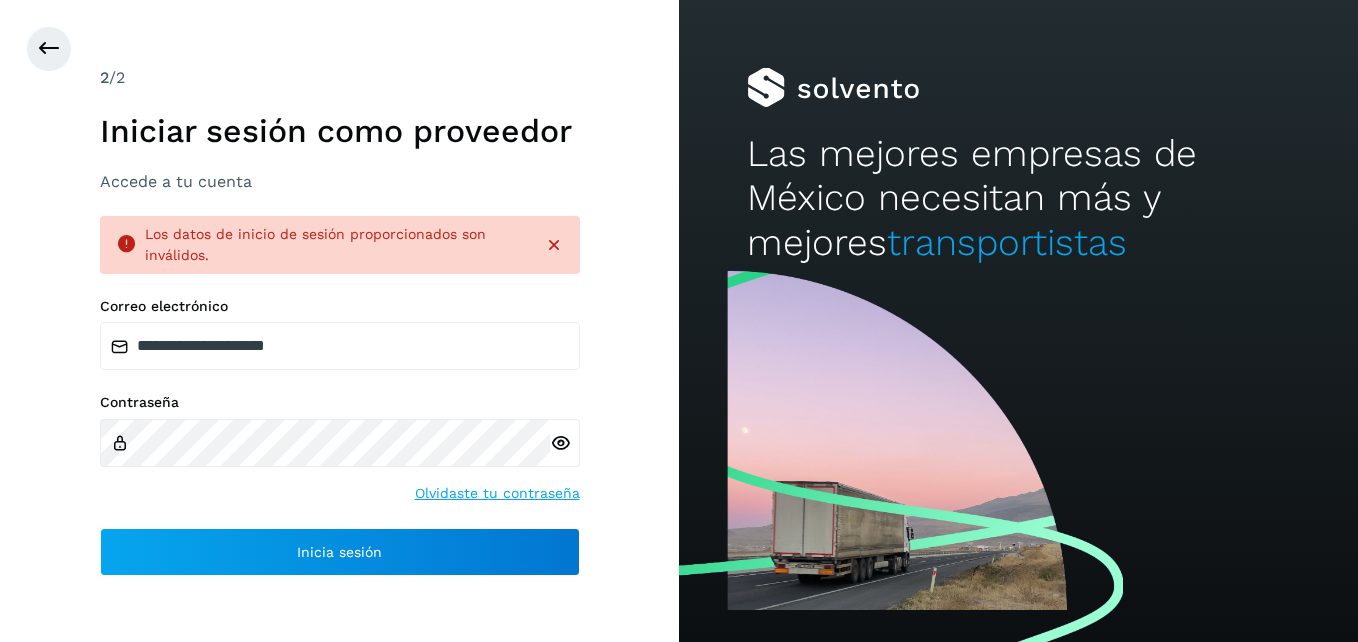 click at bounding box center (560, 443) 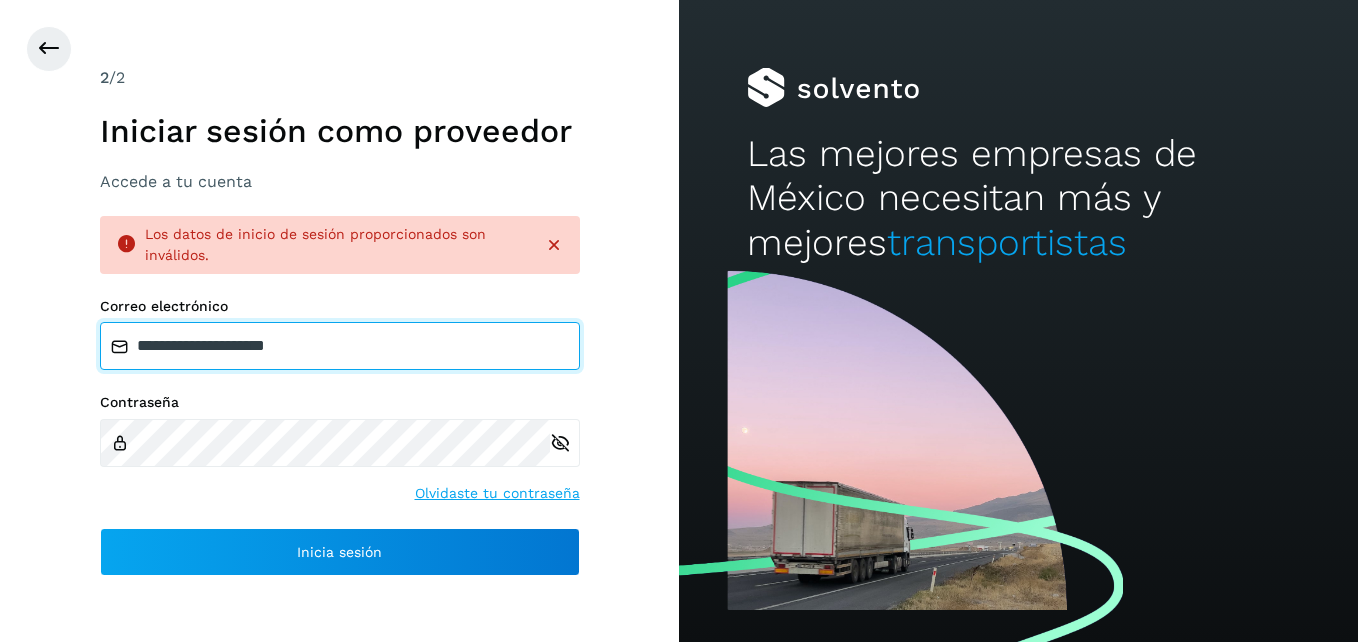 click on "**********" at bounding box center [340, 346] 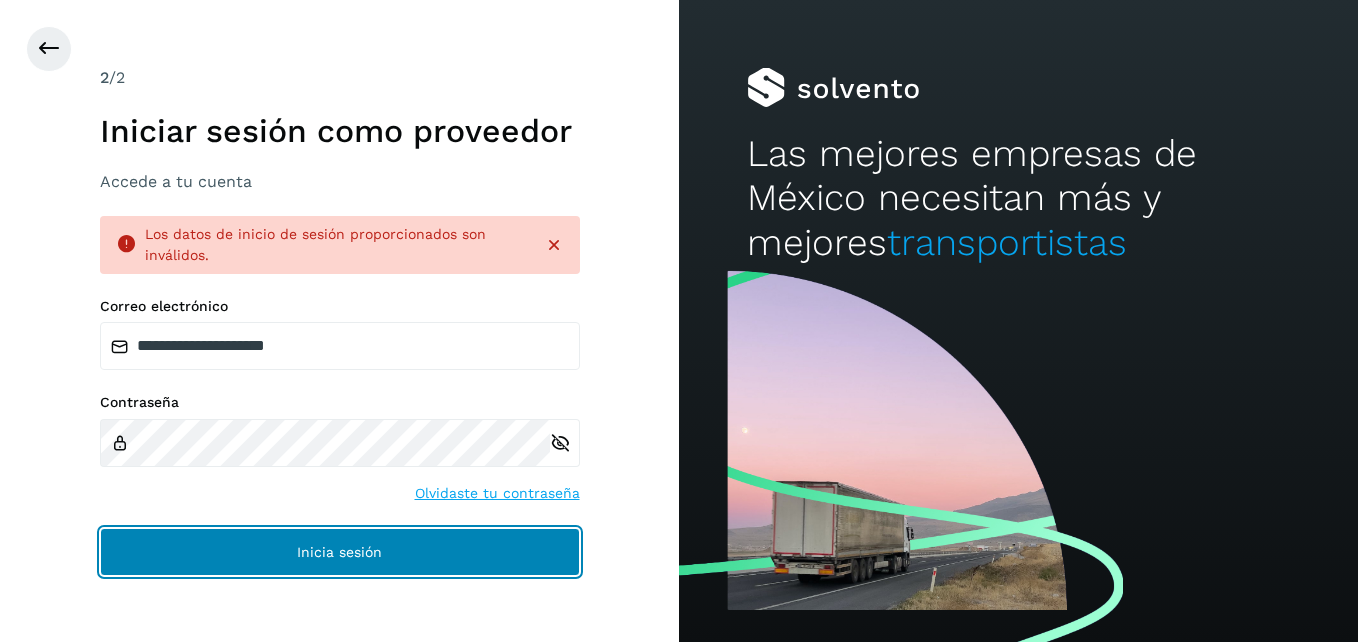 drag, startPoint x: 519, startPoint y: 549, endPoint x: 533, endPoint y: 536, distance: 19.104973 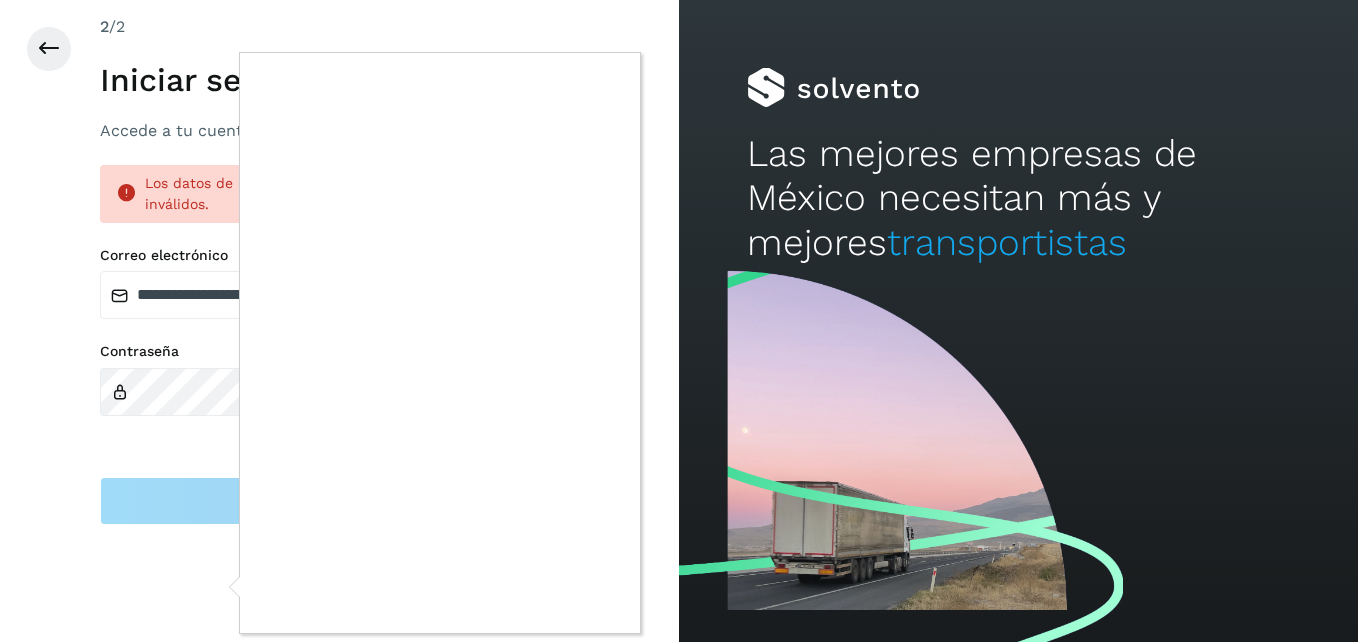 click at bounding box center (679, 321) 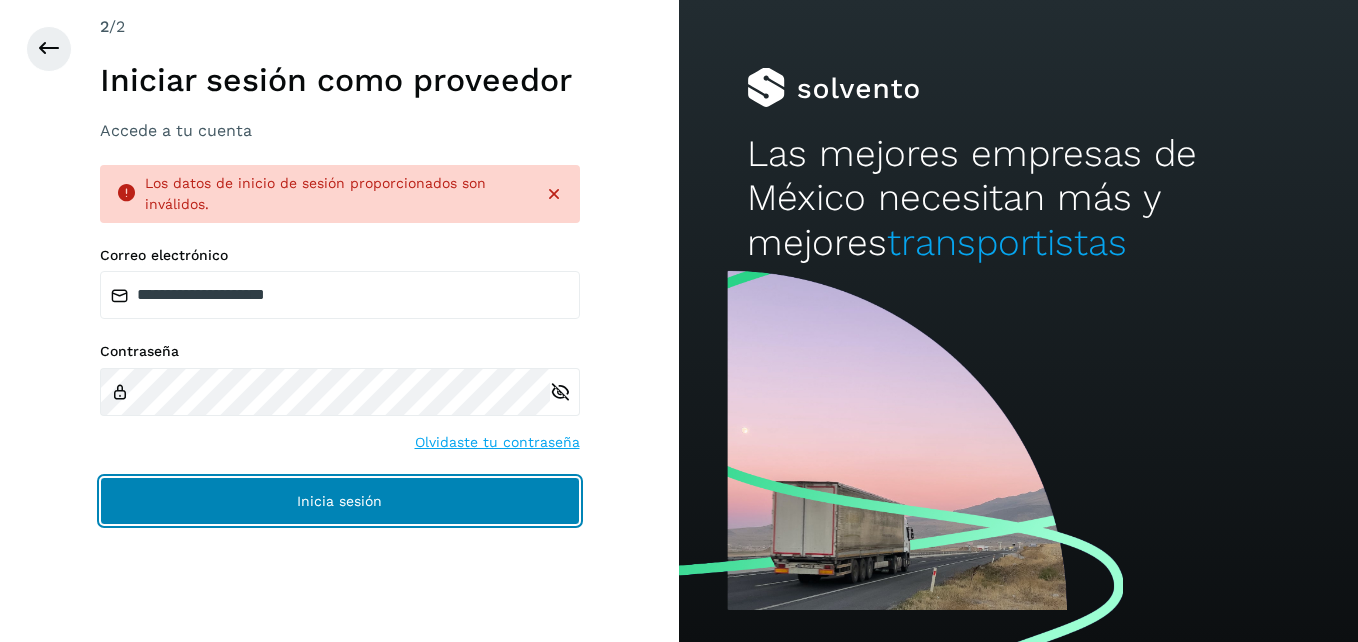 click on "Inicia sesión" at bounding box center [340, 501] 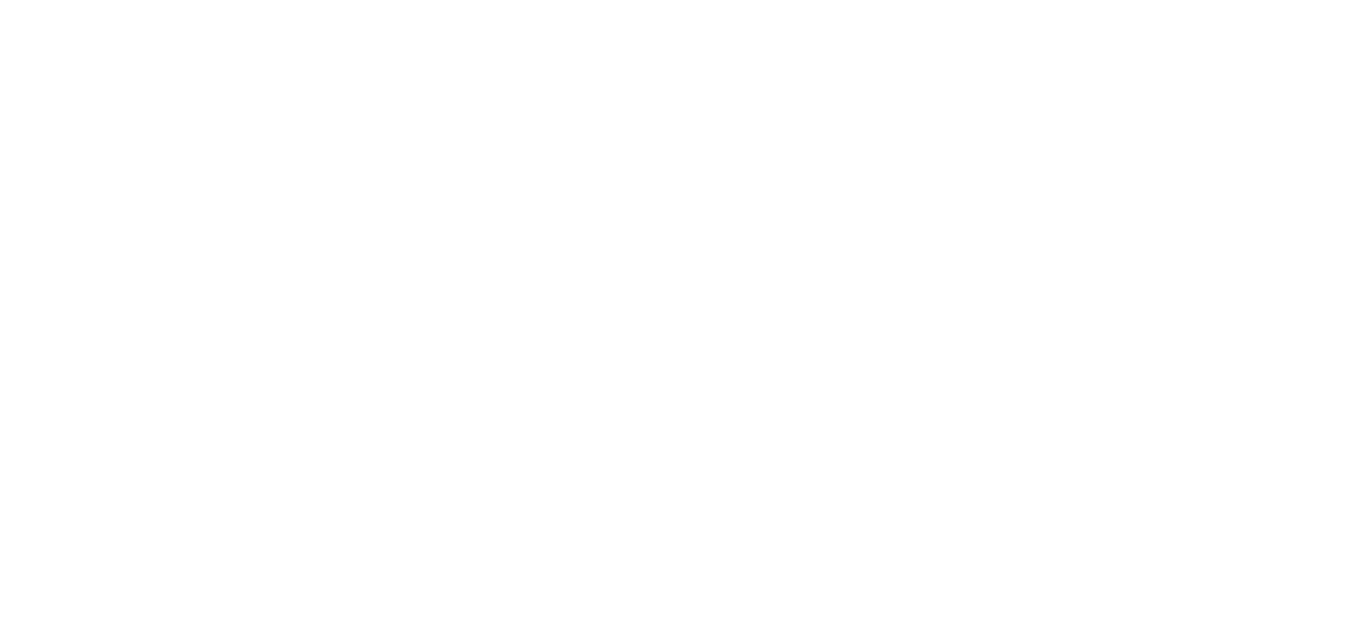 scroll, scrollTop: 0, scrollLeft: 0, axis: both 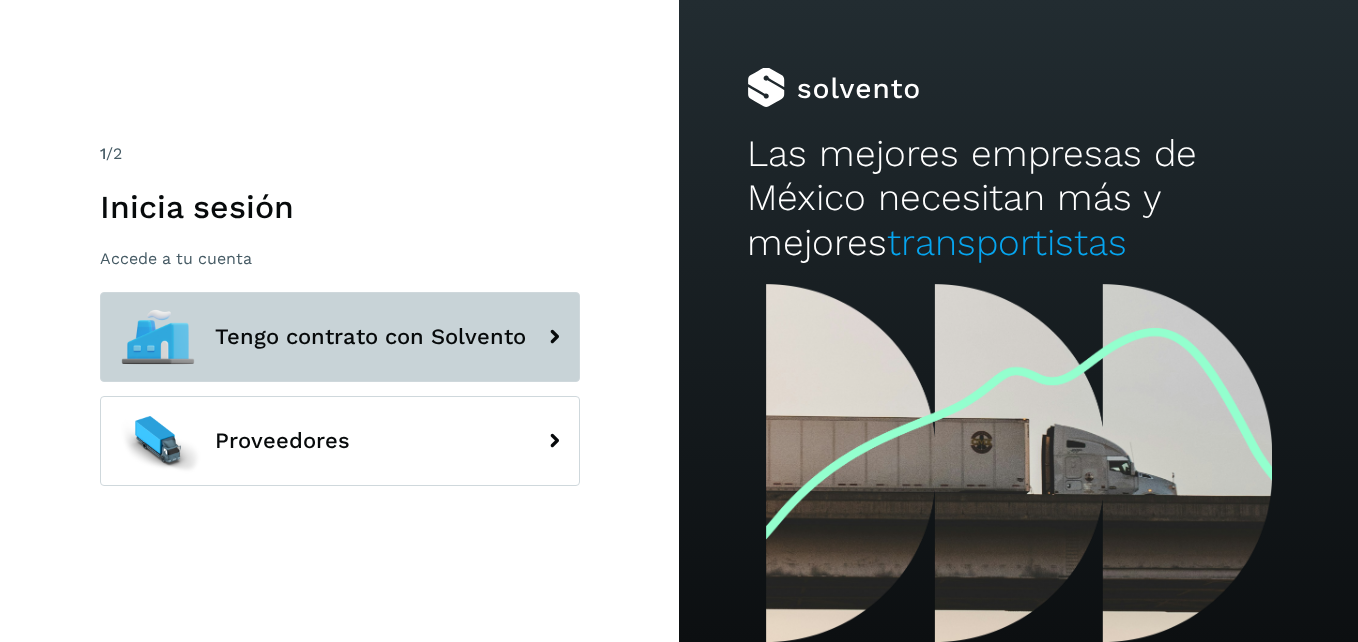 click on "Tengo contrato con Solvento" 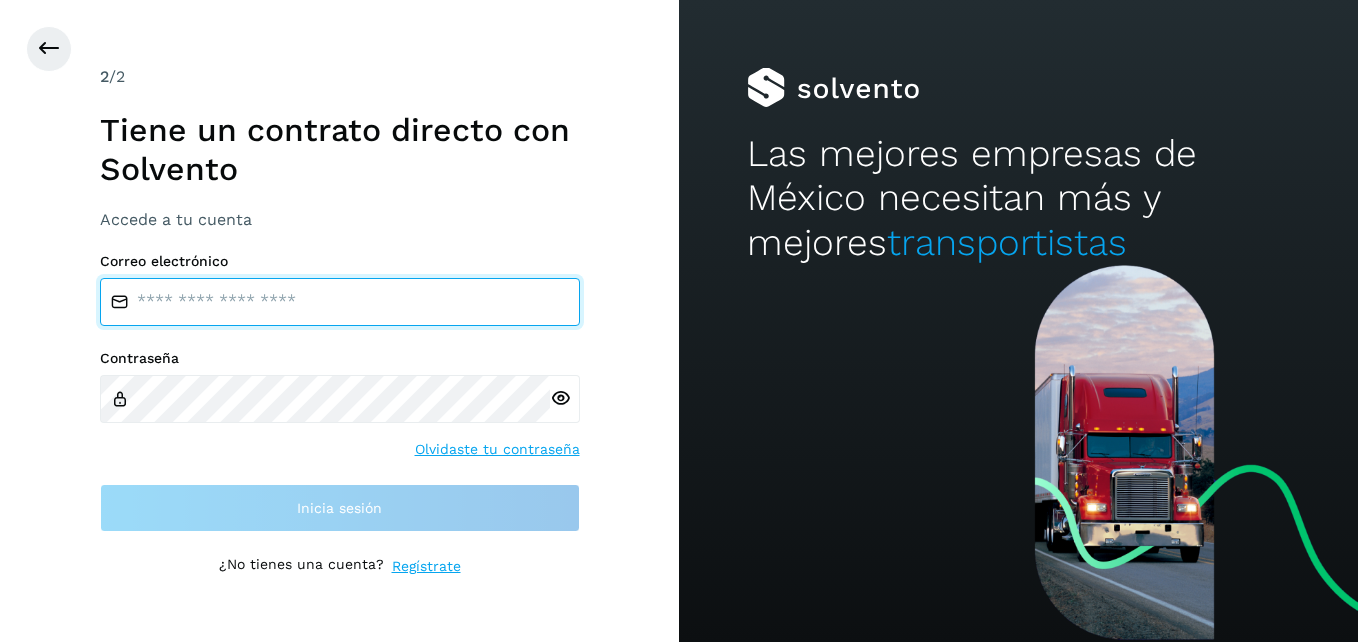 type on "**********" 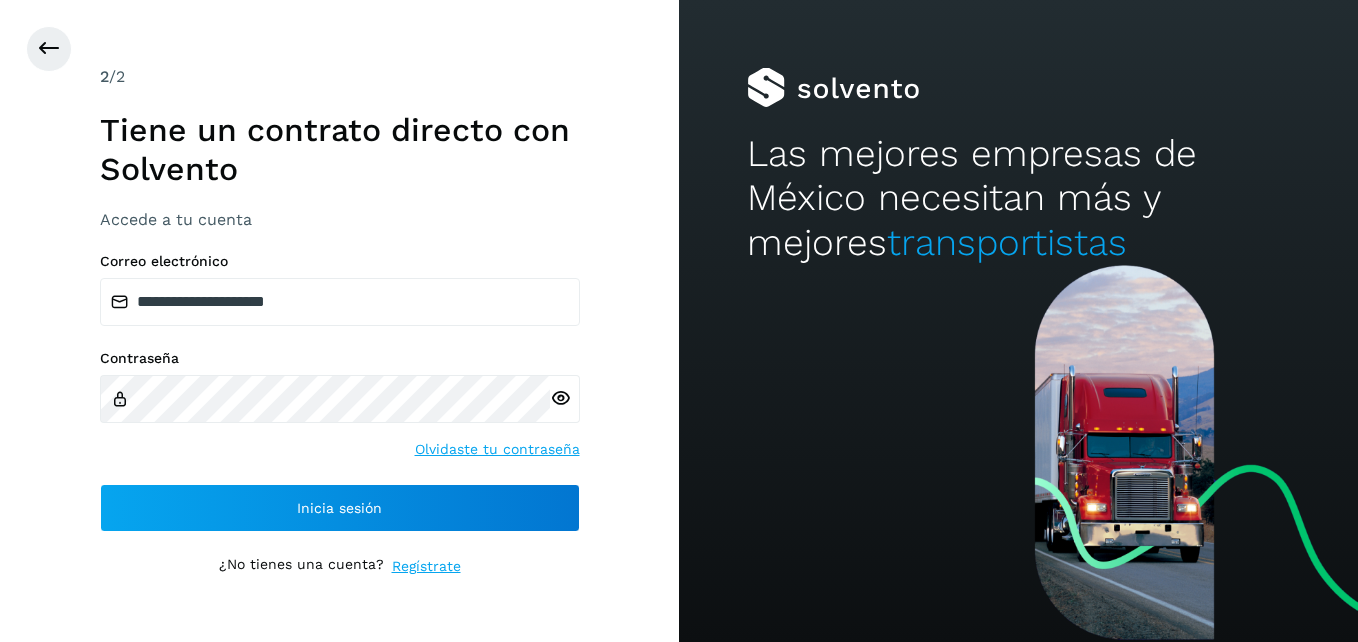 click on "Regístrate" at bounding box center (426, 566) 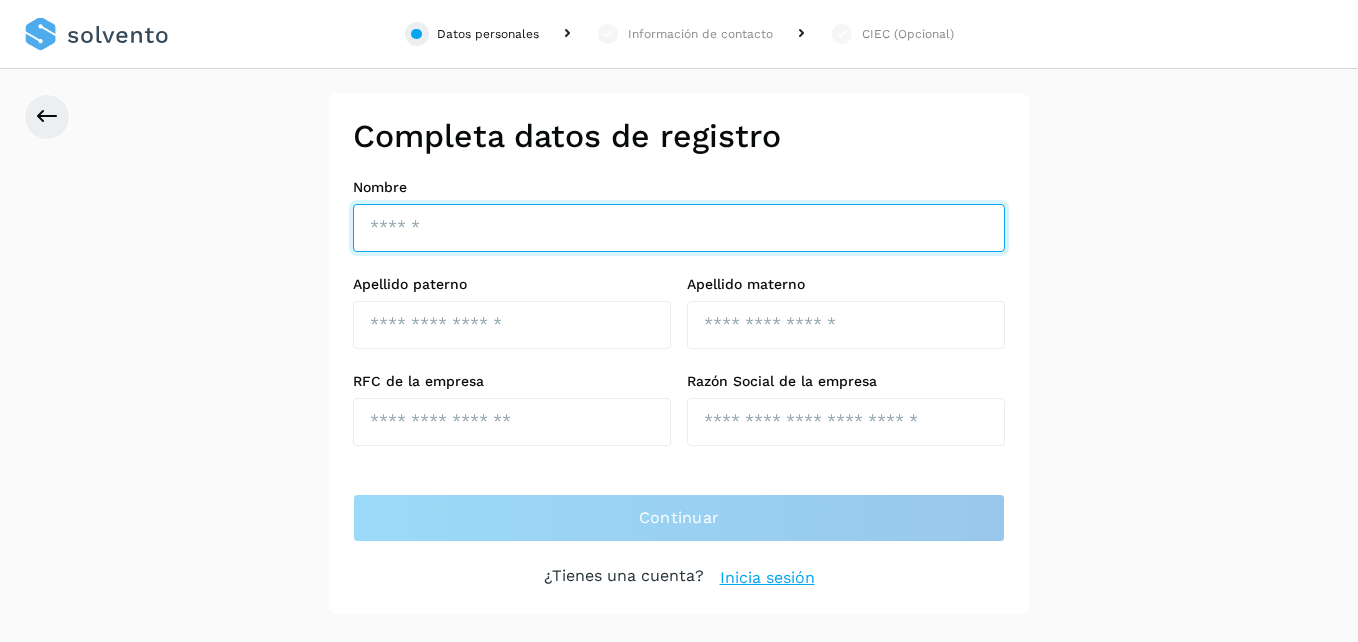 click at bounding box center [679, 228] 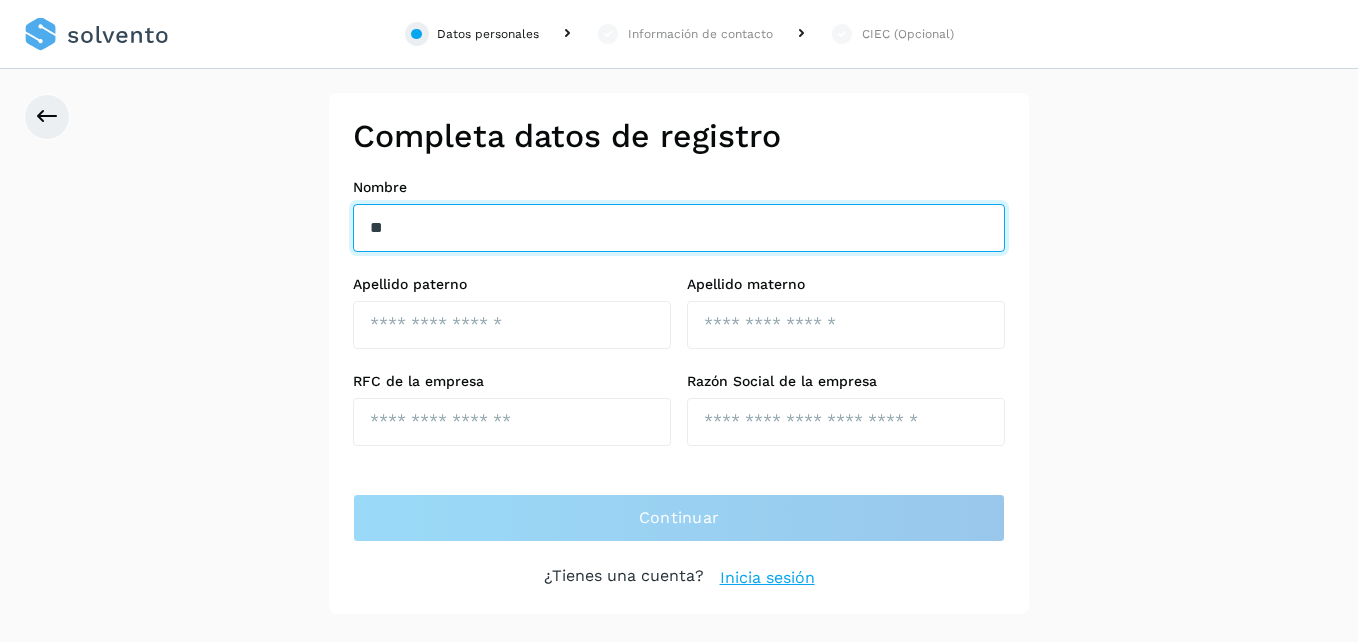 type on "**********" 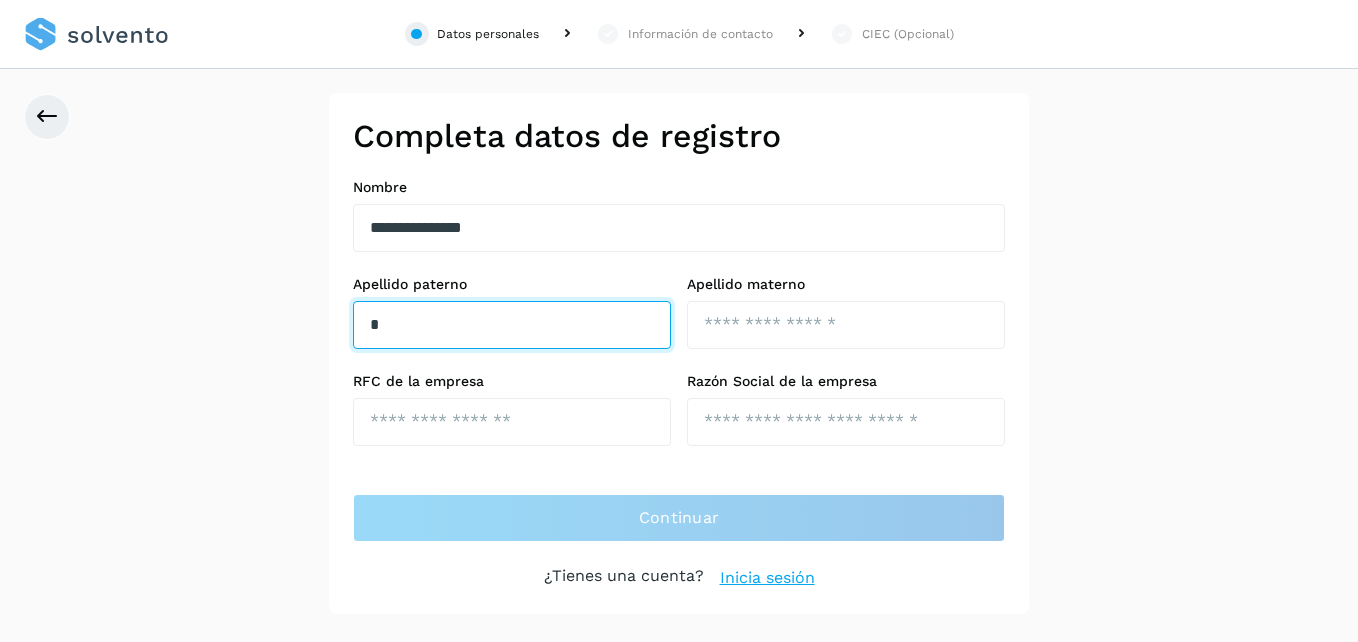 type on "**********" 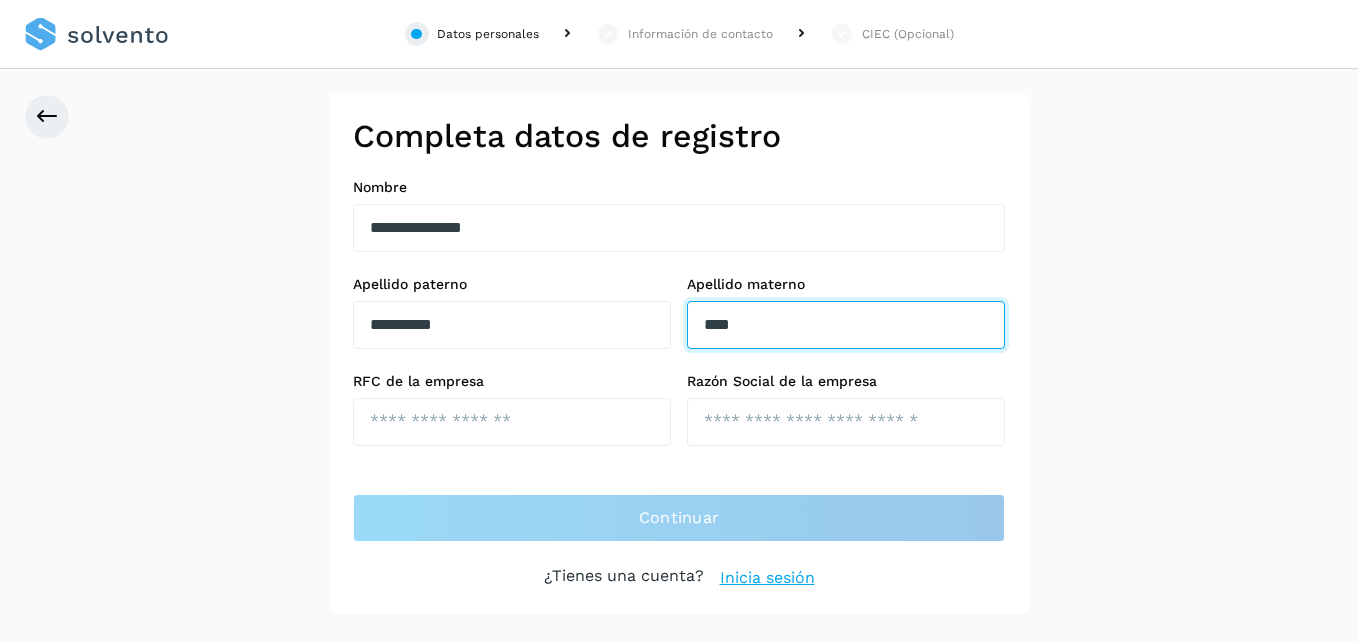 type on "********" 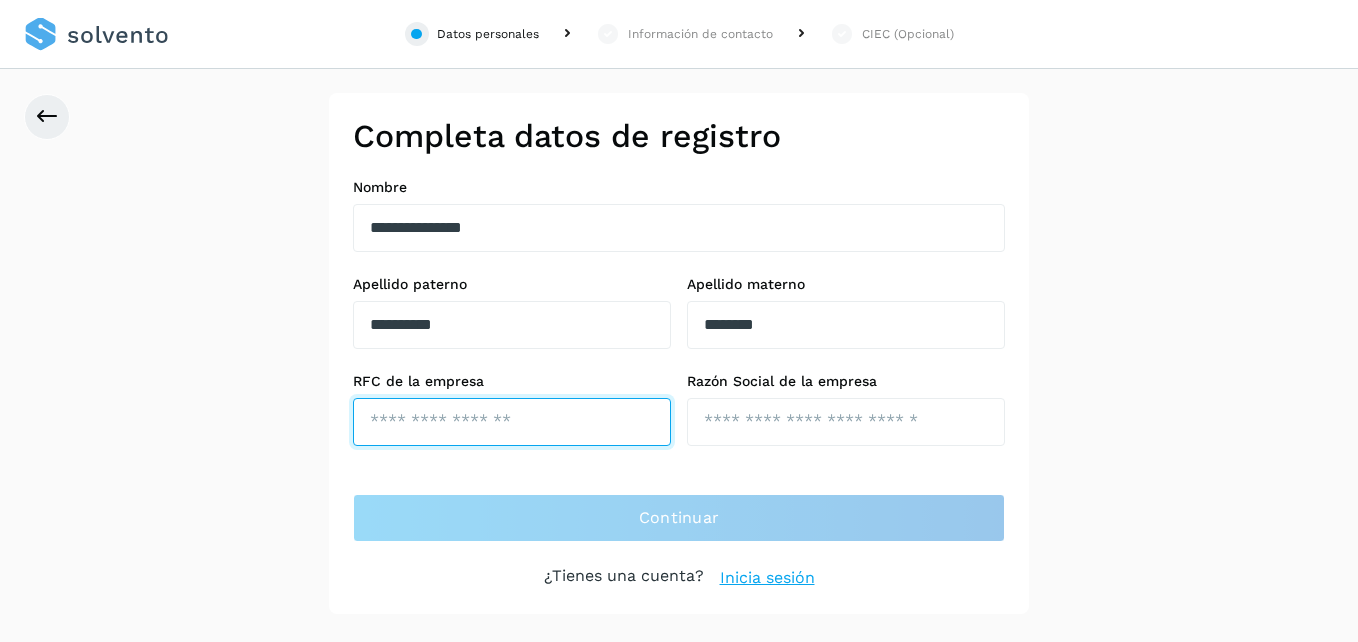 click at bounding box center [512, 422] 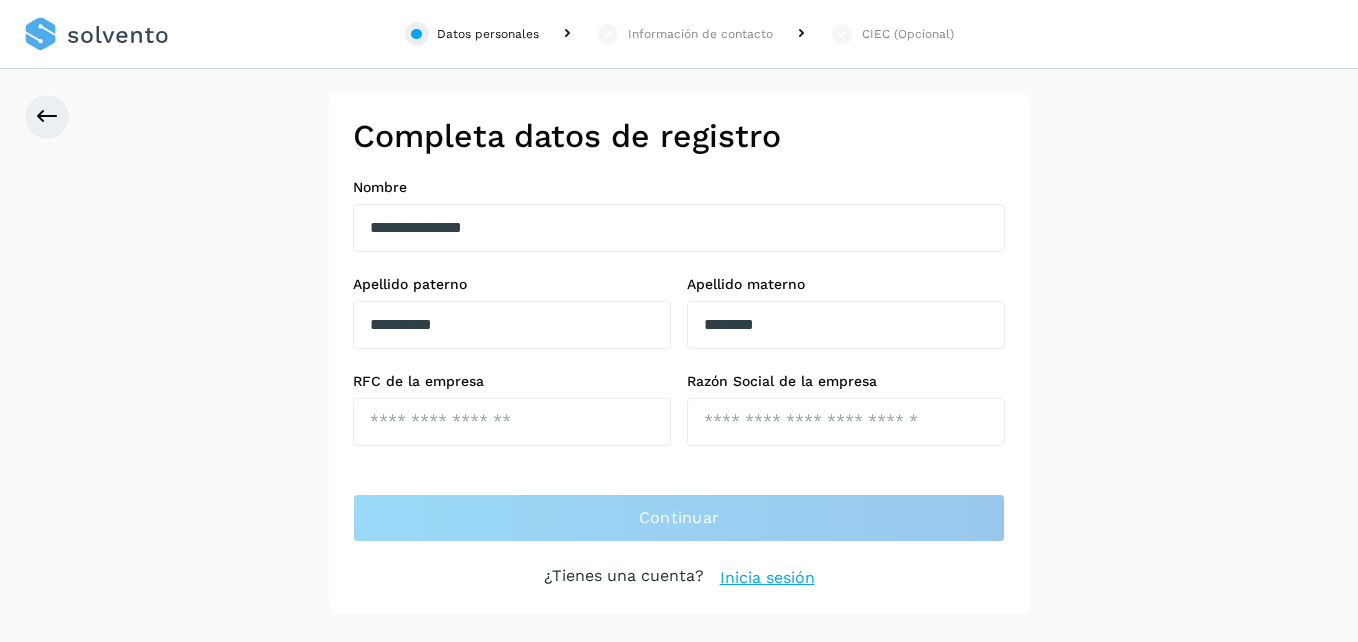 click on "Información de contacto" 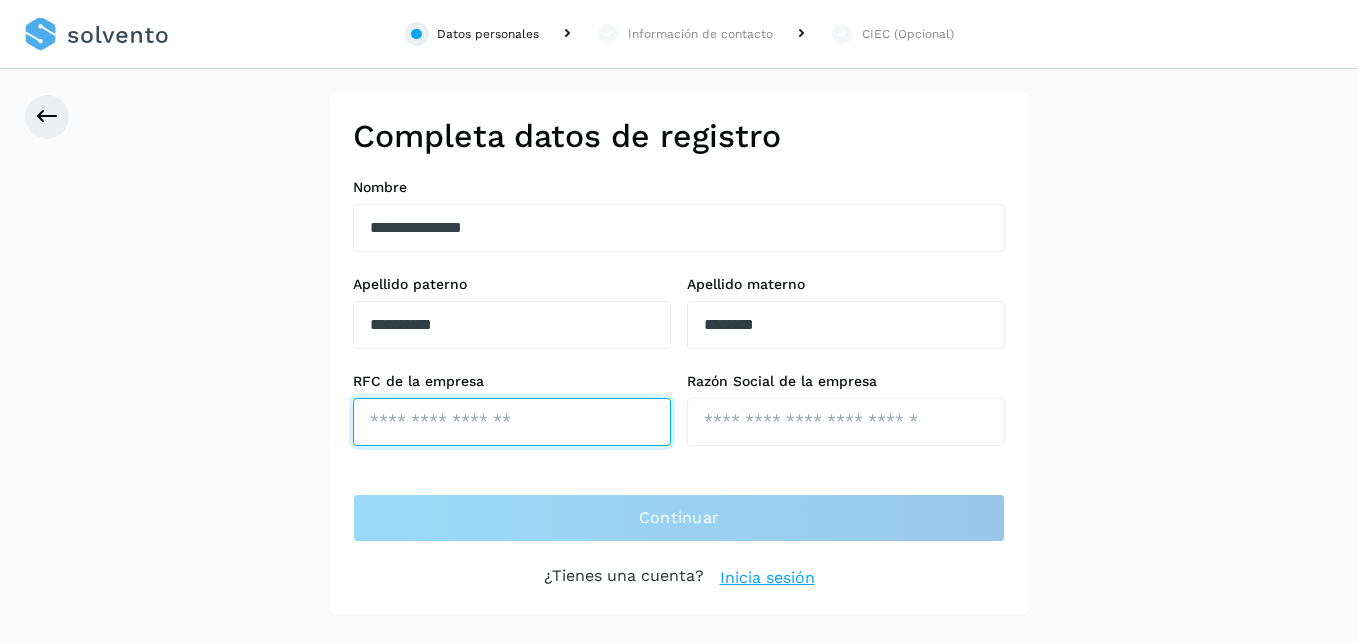 click at bounding box center (512, 422) 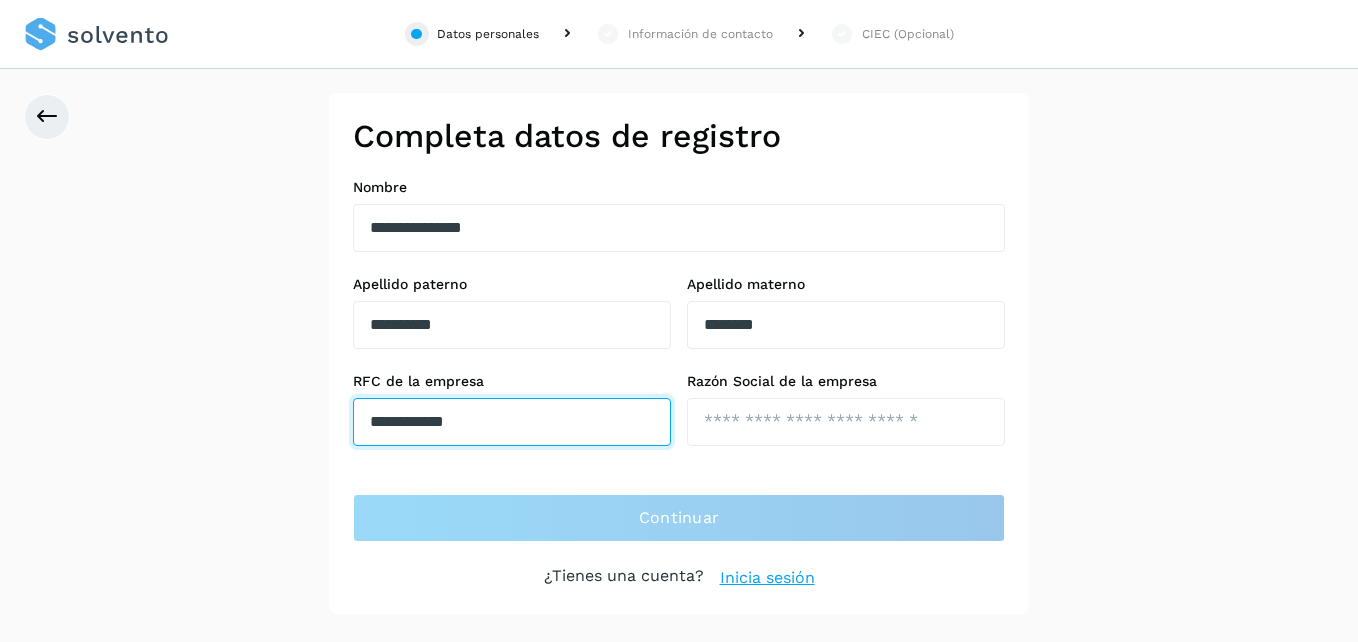 type on "**********" 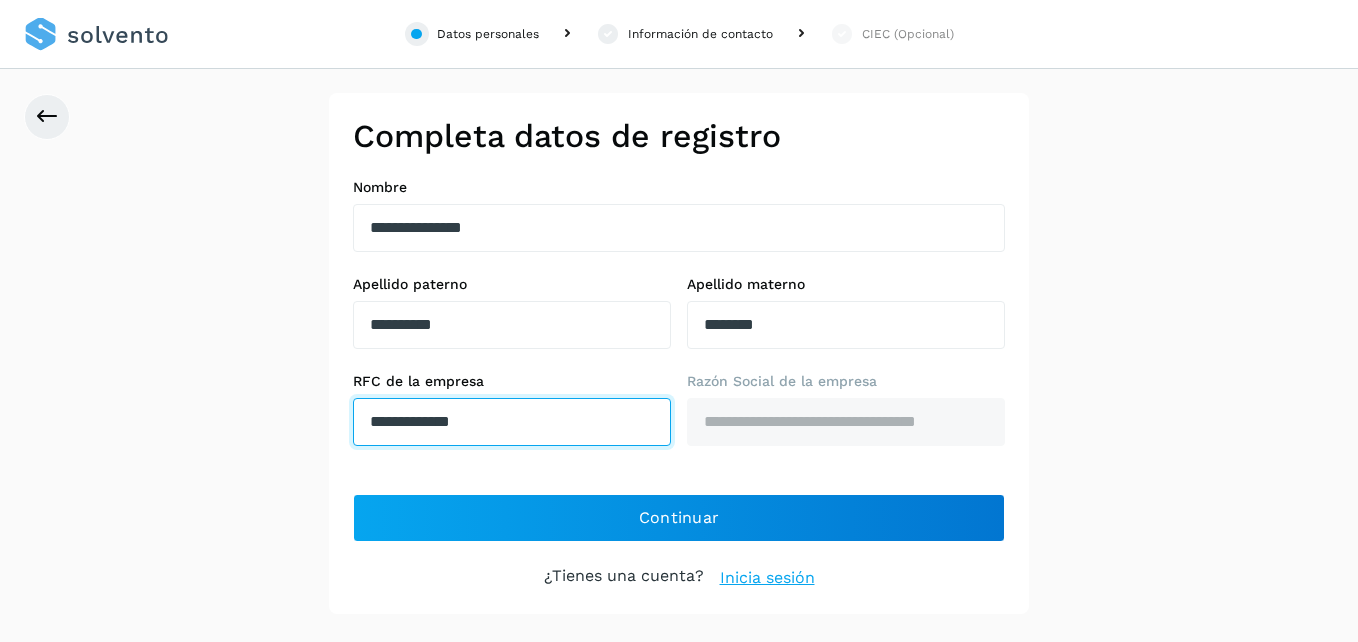 type on "**********" 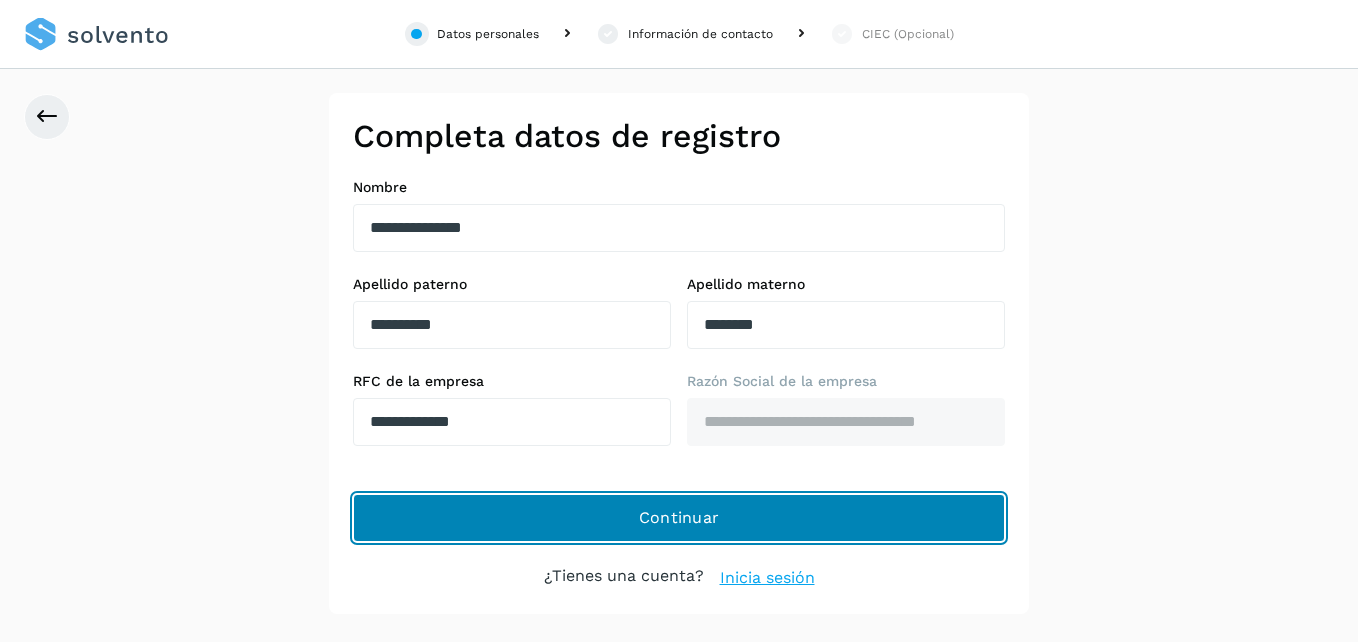 type 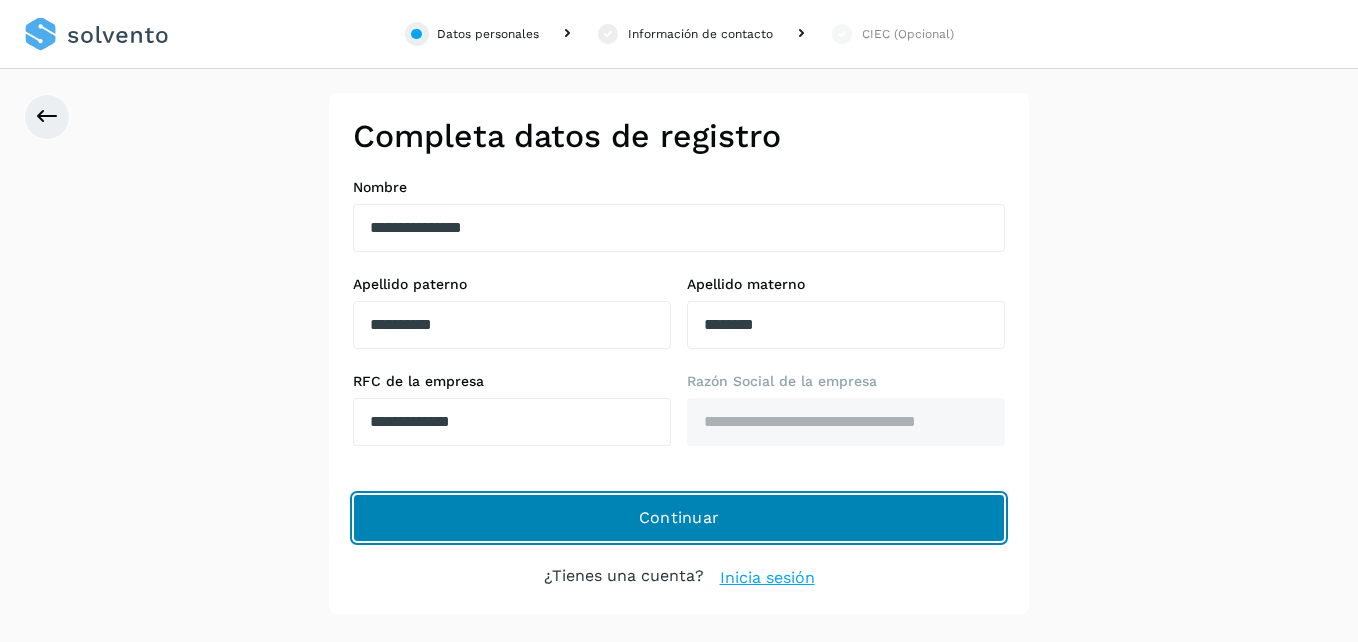 click on "Continuar" at bounding box center (679, 518) 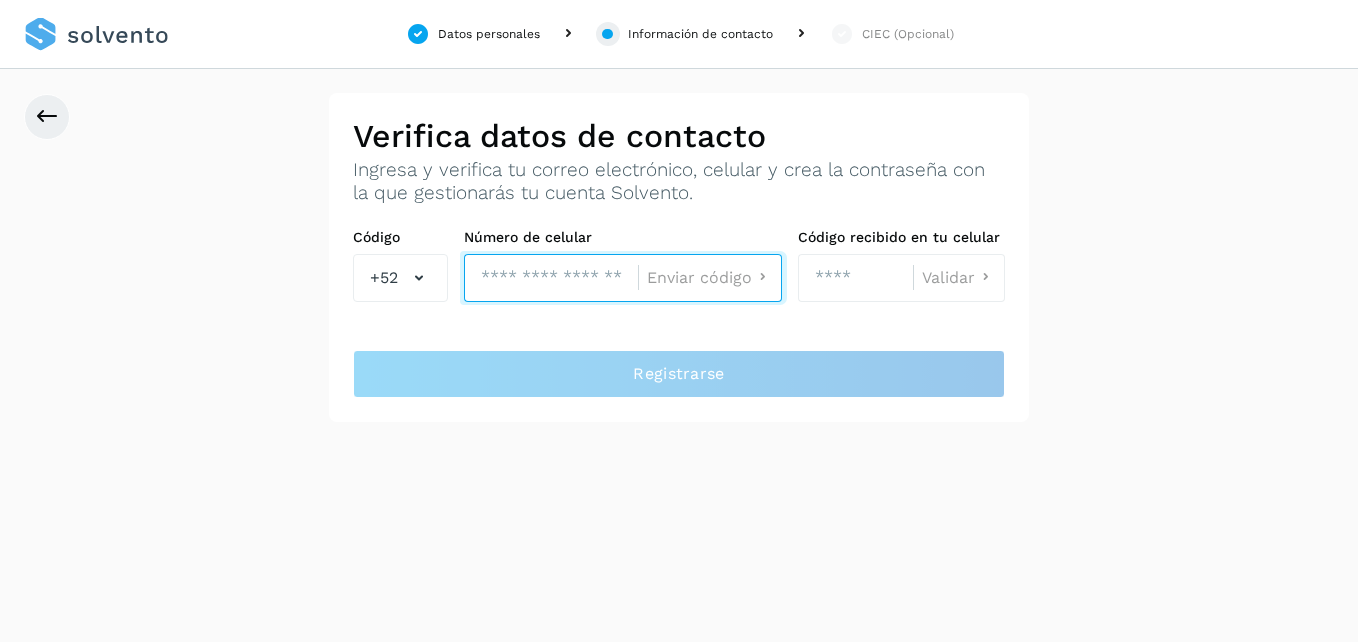 click at bounding box center (551, 278) 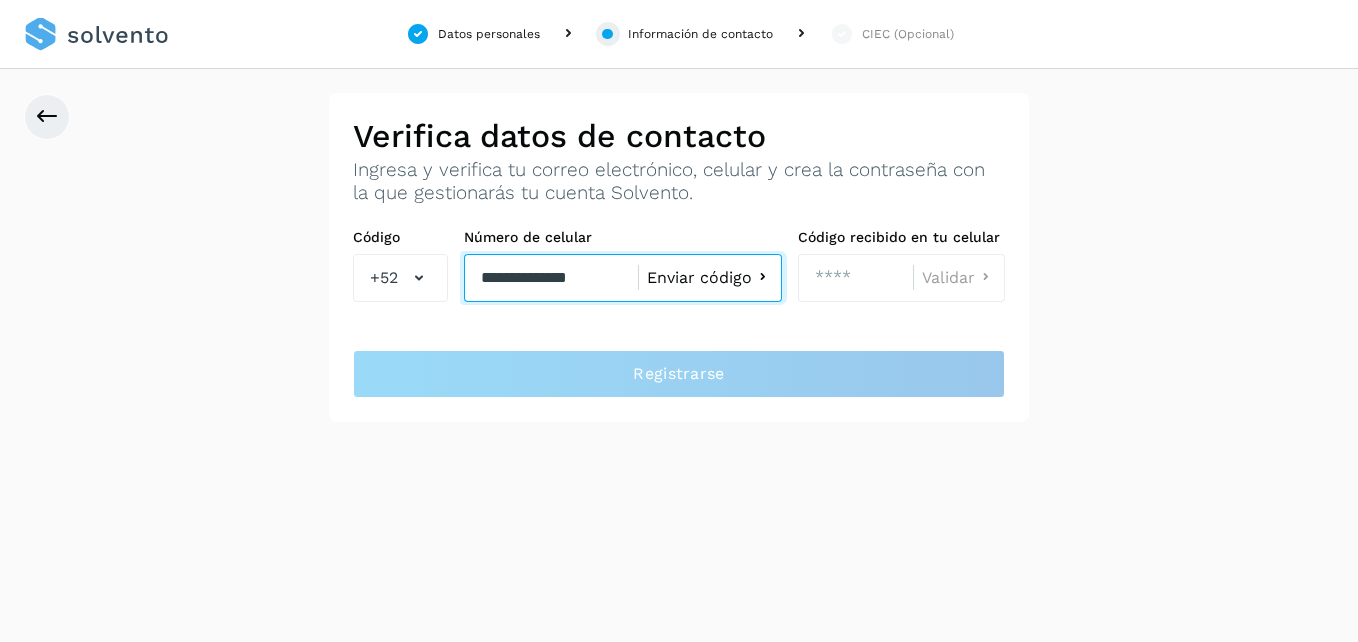 type on "**********" 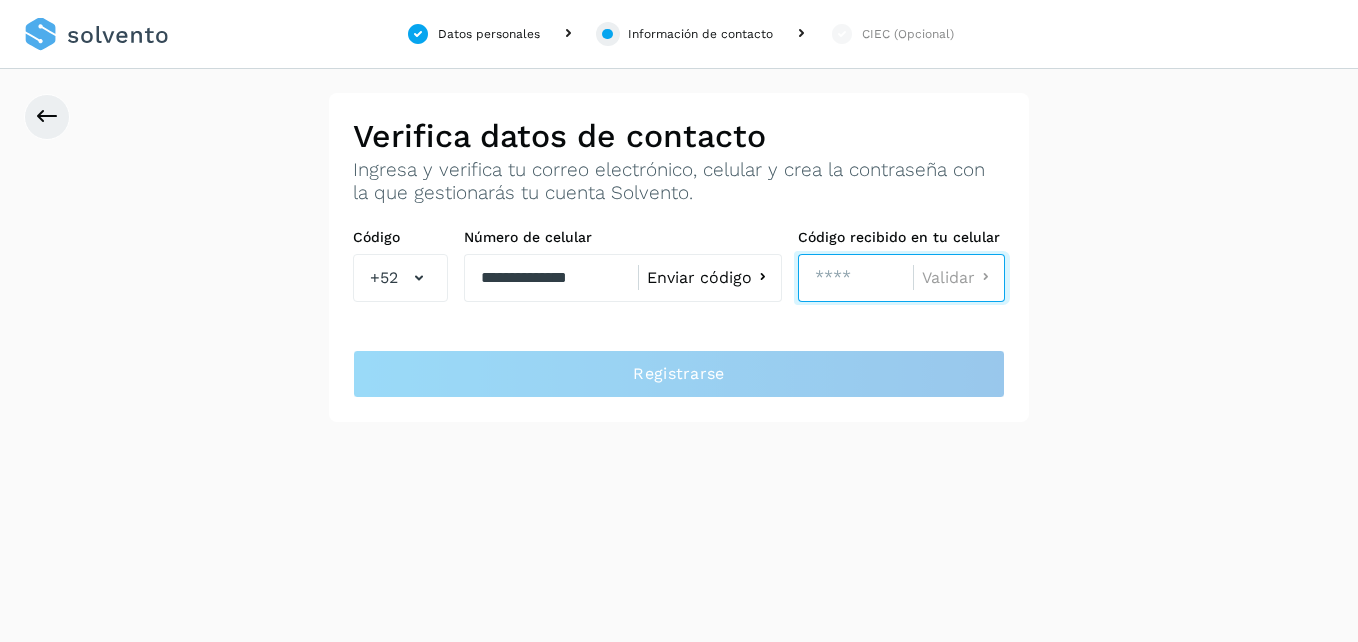 click at bounding box center (855, 278) 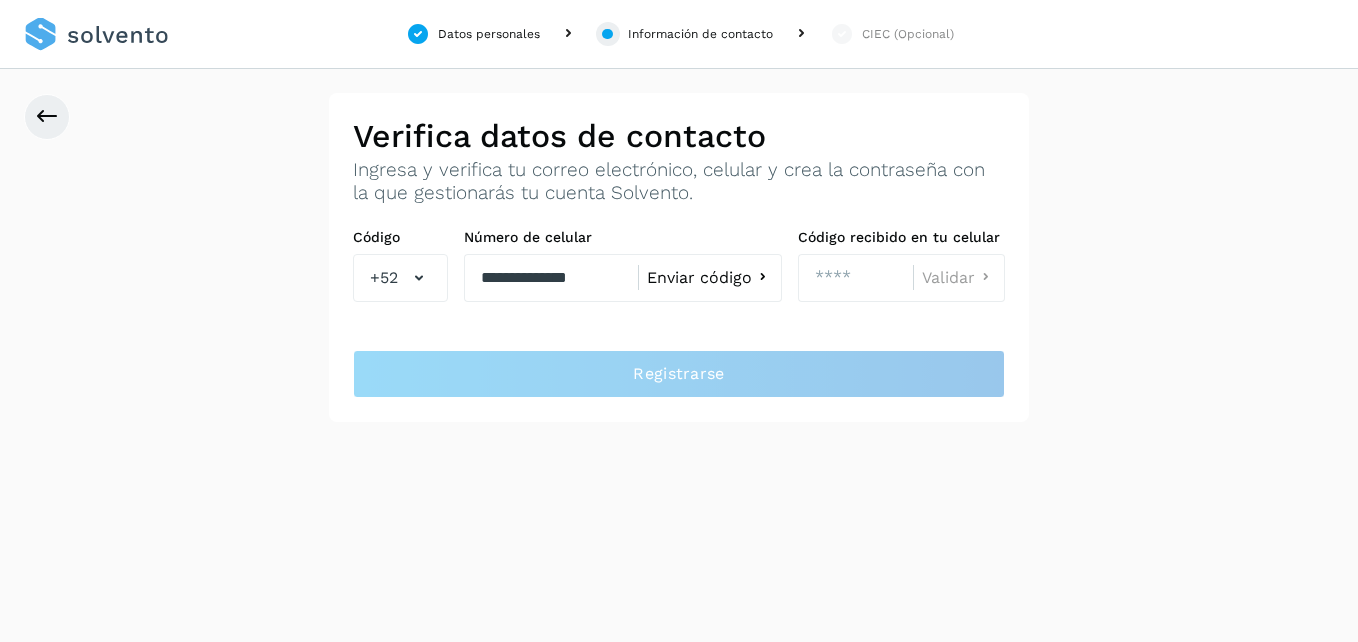 drag, startPoint x: 819, startPoint y: 320, endPoint x: 990, endPoint y: 679, distance: 397.64557 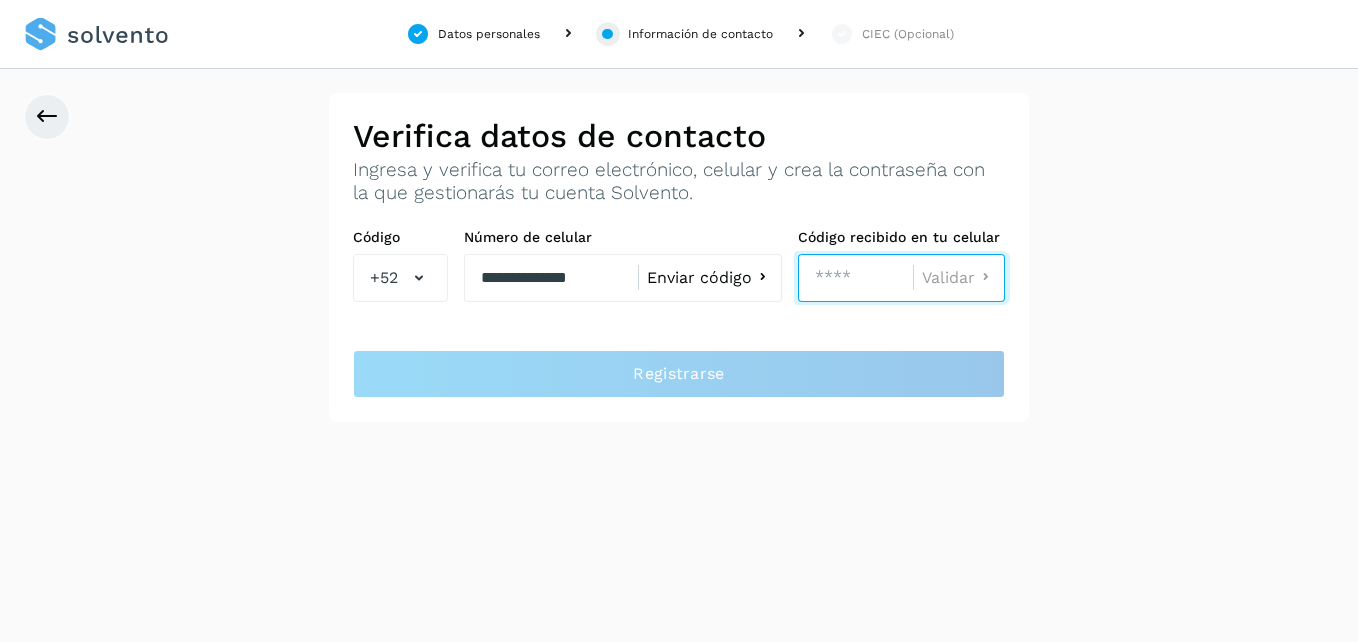 click at bounding box center [855, 278] 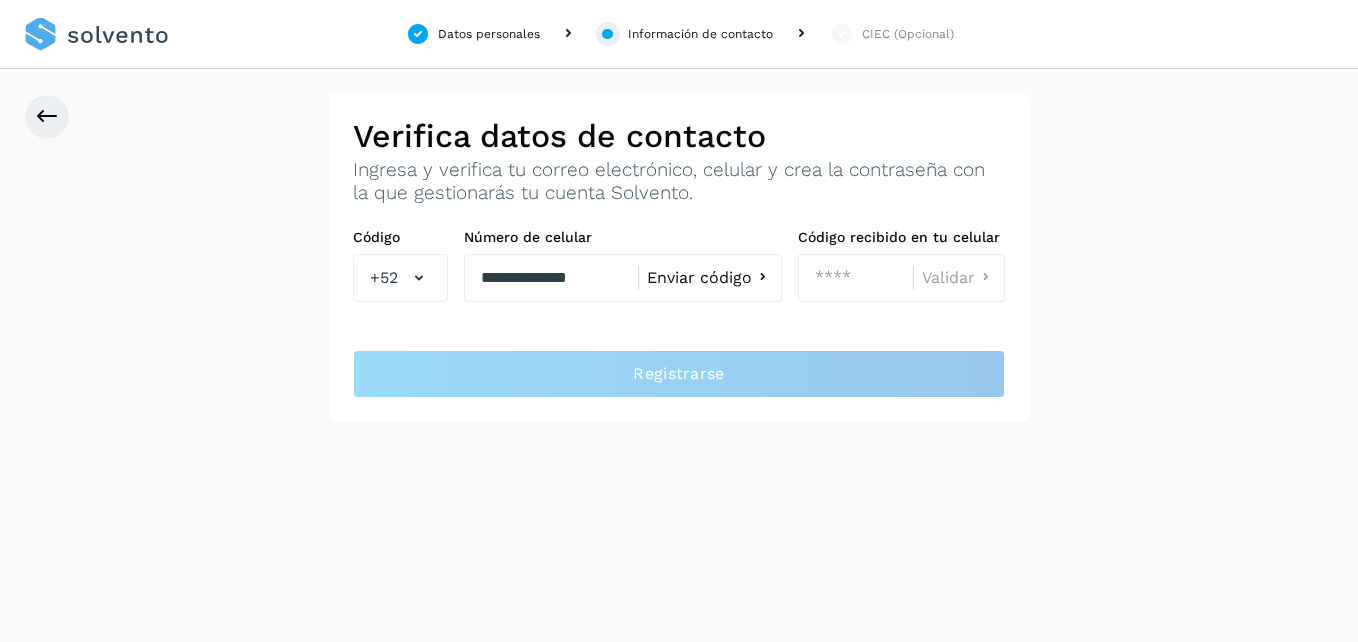 click on "Ingresa y verifica tu correo electrónico, celular y crea la contraseña con la que gestionarás tu cuenta Solvento." at bounding box center [679, 182] 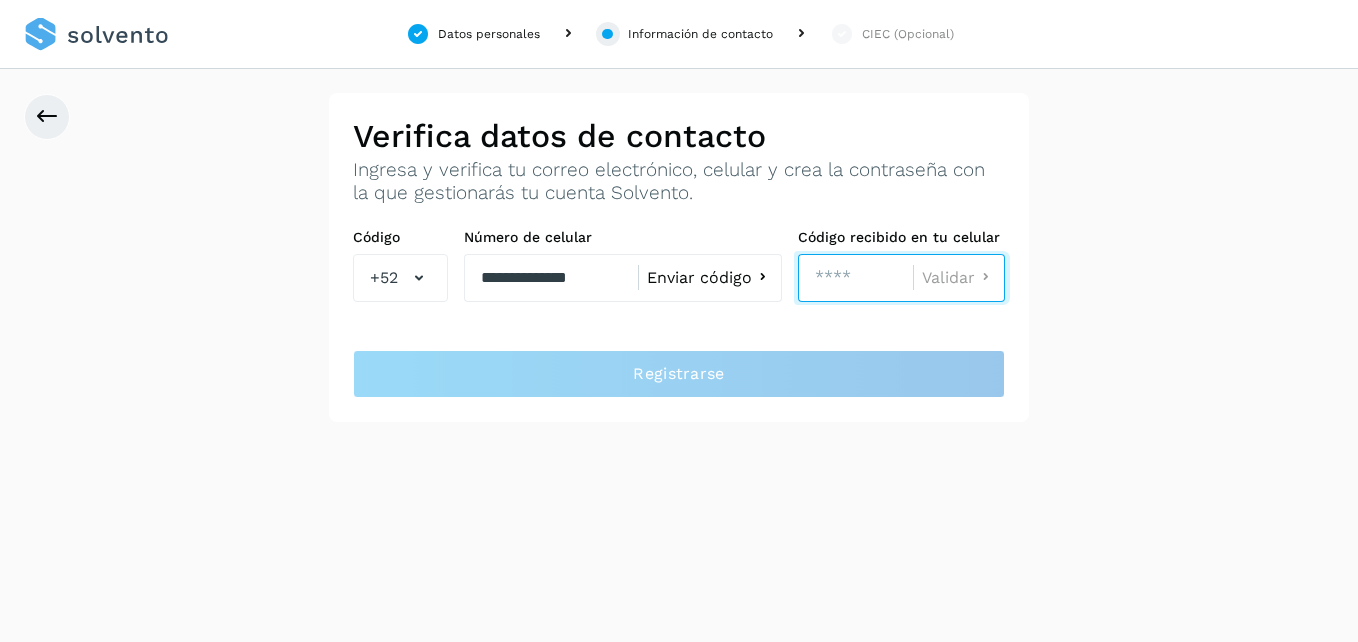click at bounding box center (855, 278) 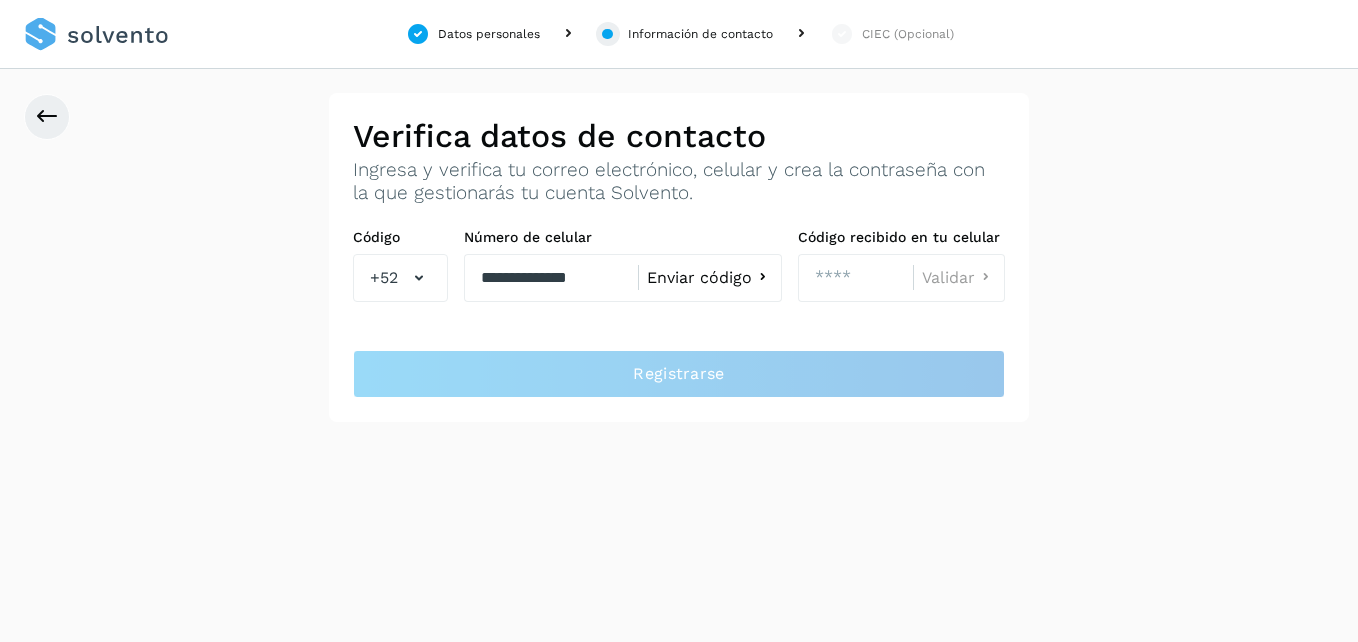 click on "Enviar código" at bounding box center [710, 277] 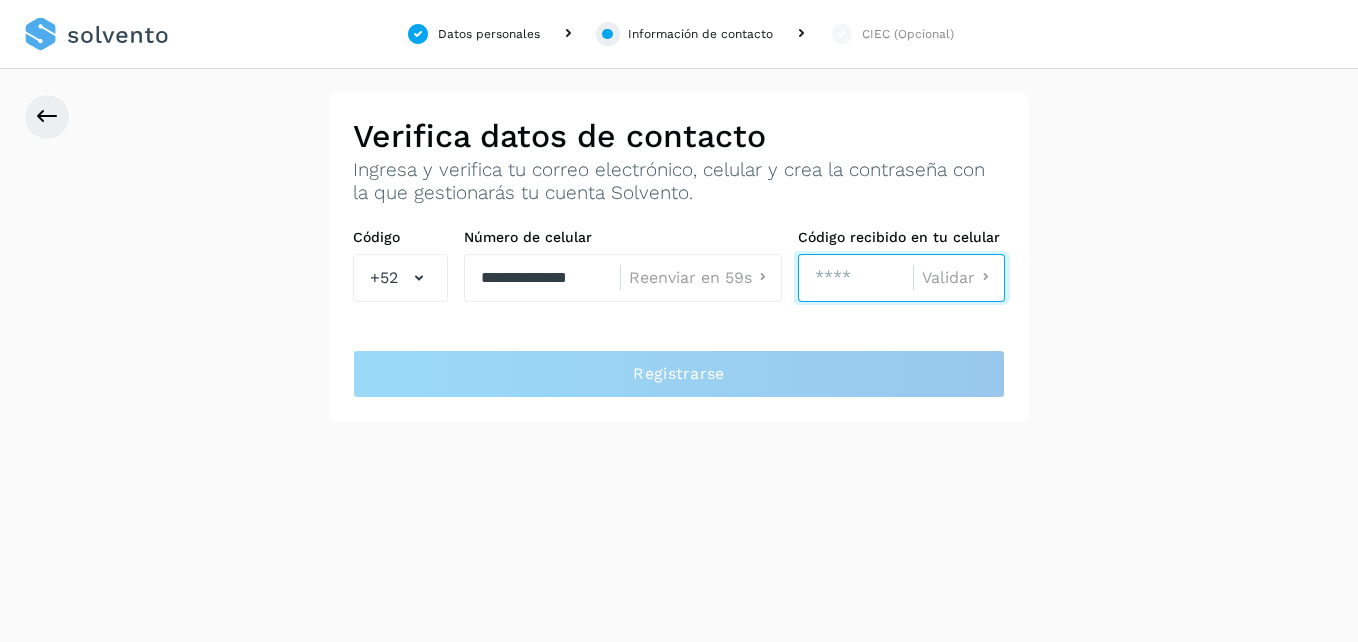 click at bounding box center (855, 278) 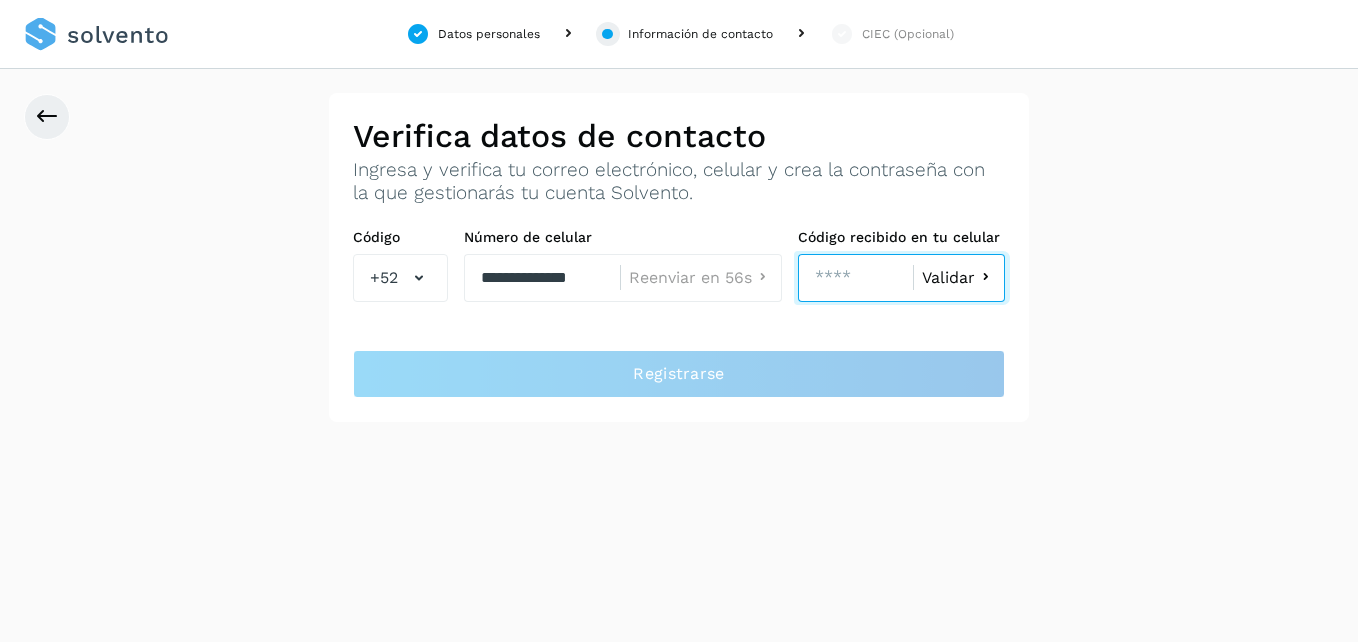 type on "****" 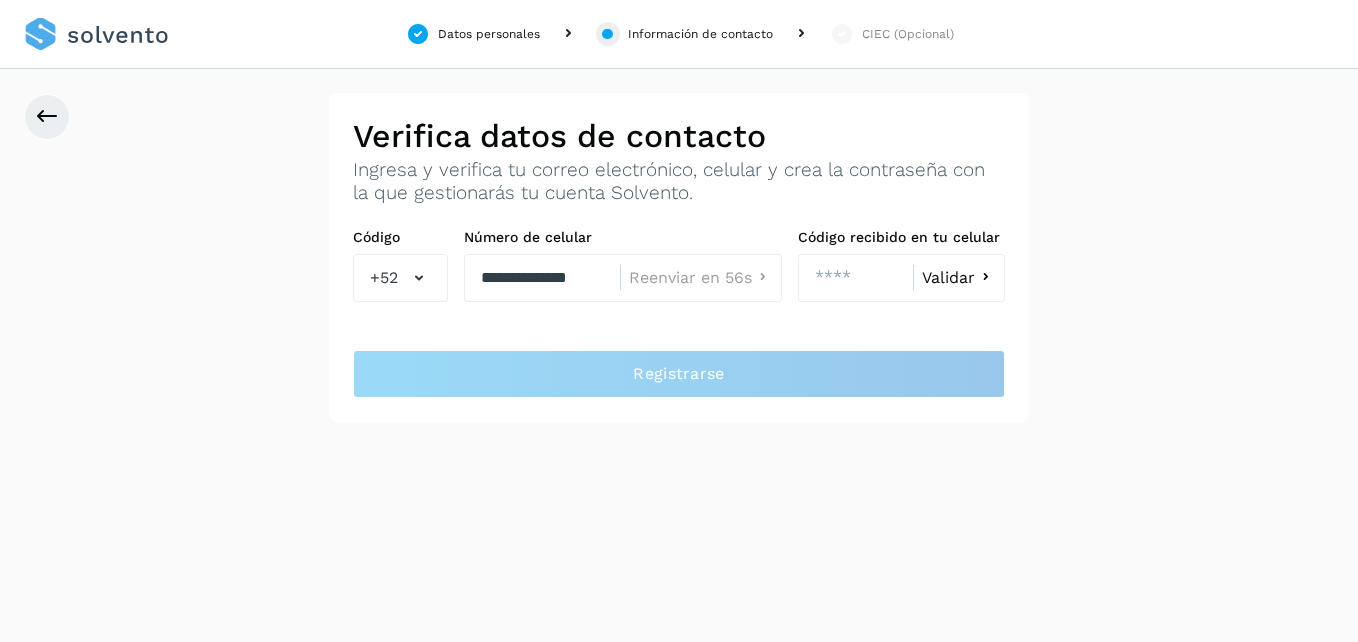 click on "Validar" 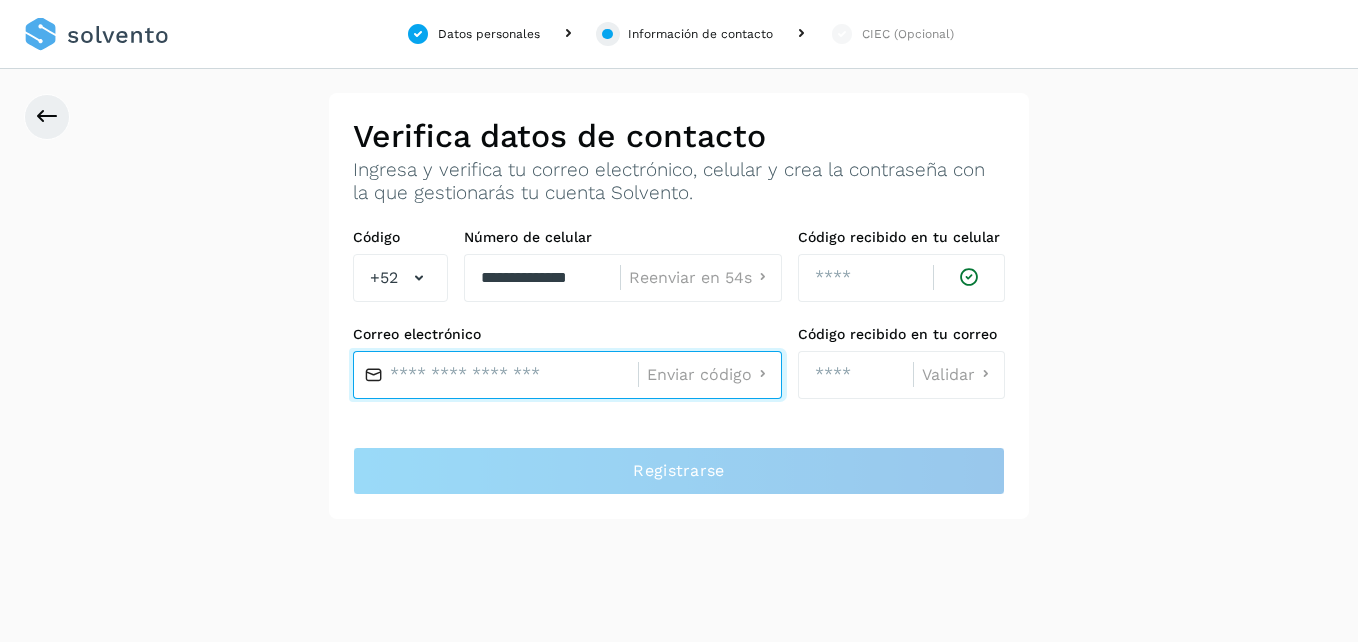 click at bounding box center (495, 375) 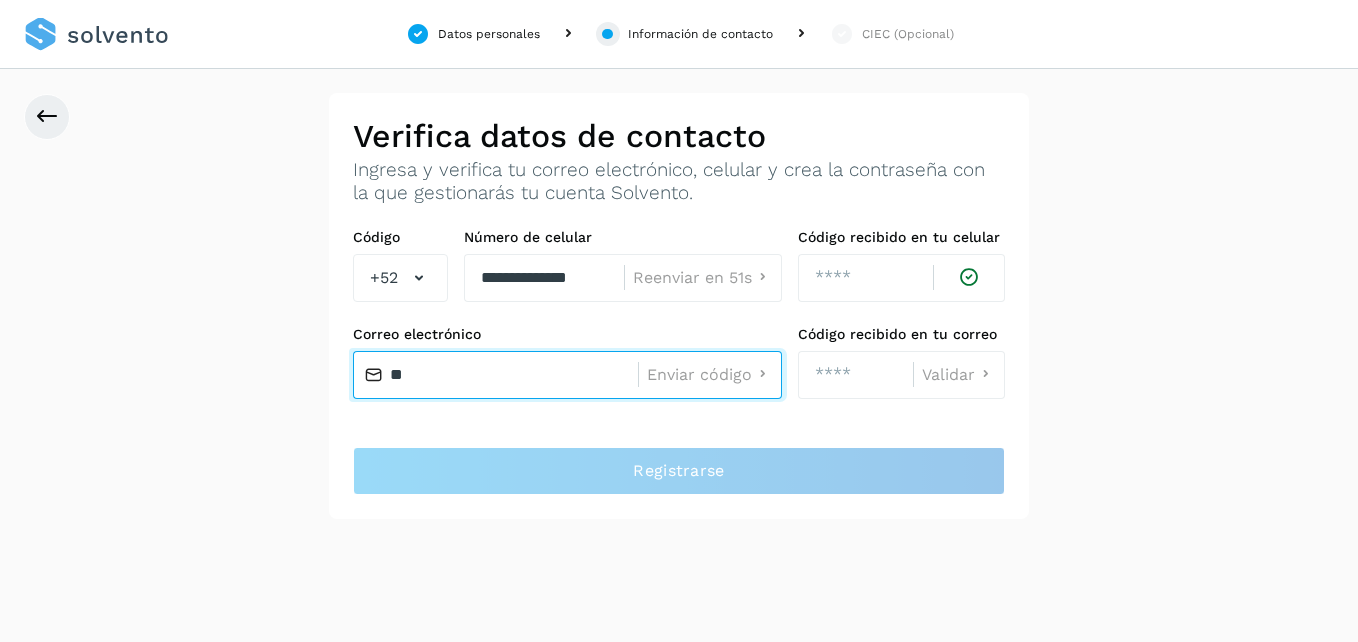 type on "*" 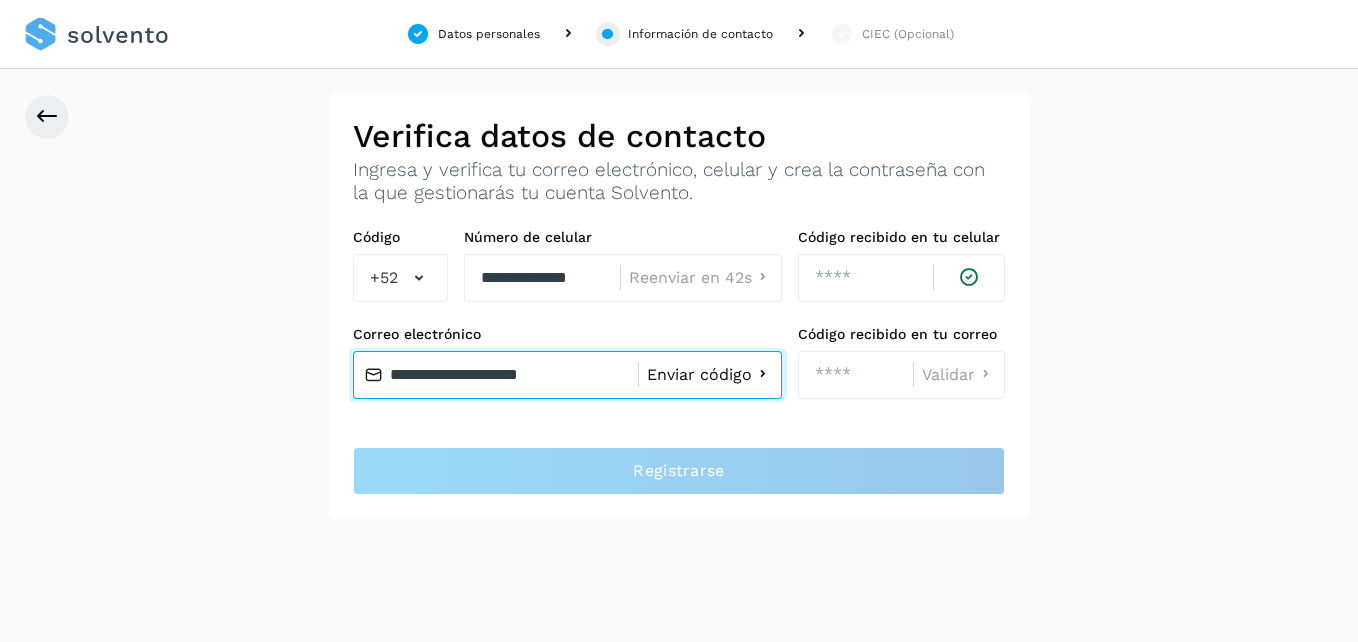 type on "**********" 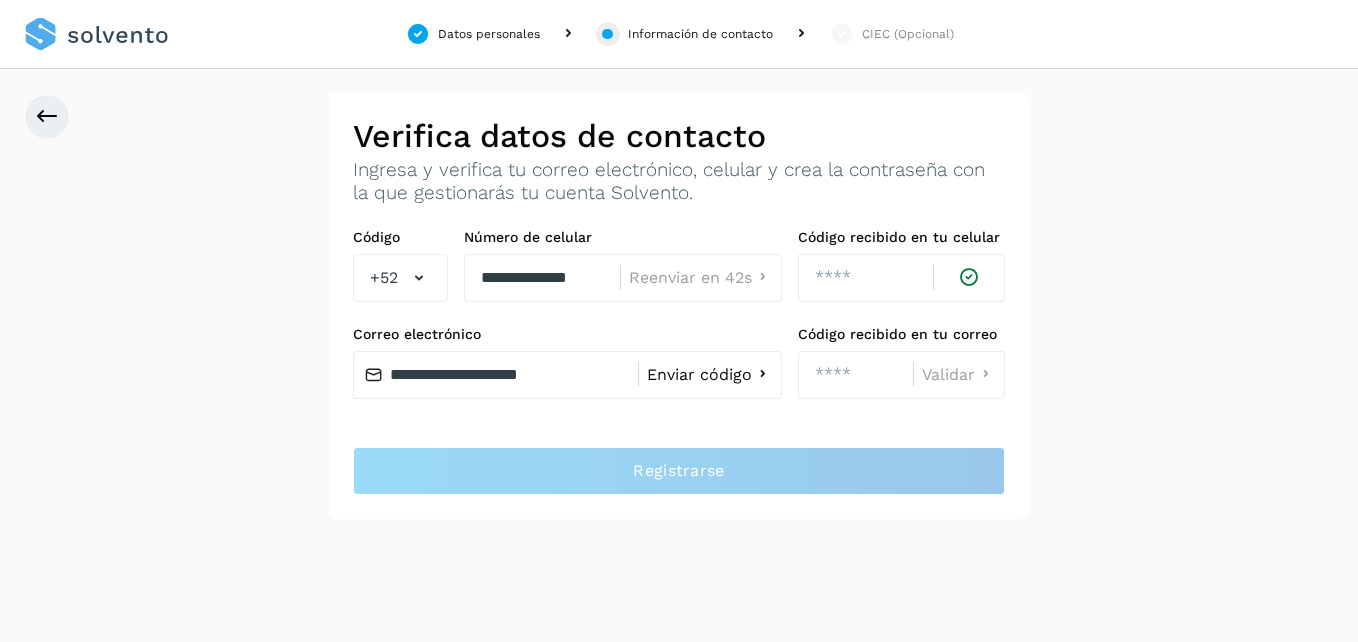 click on "Enviar código" 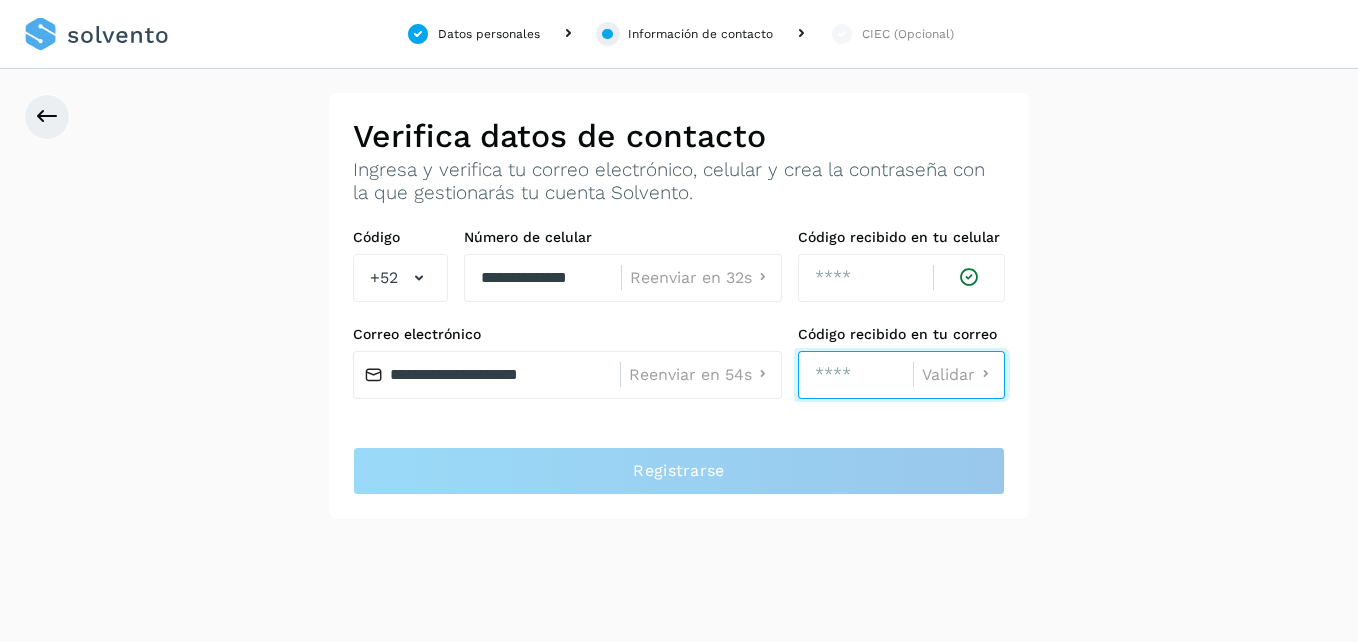 click at bounding box center [855, 375] 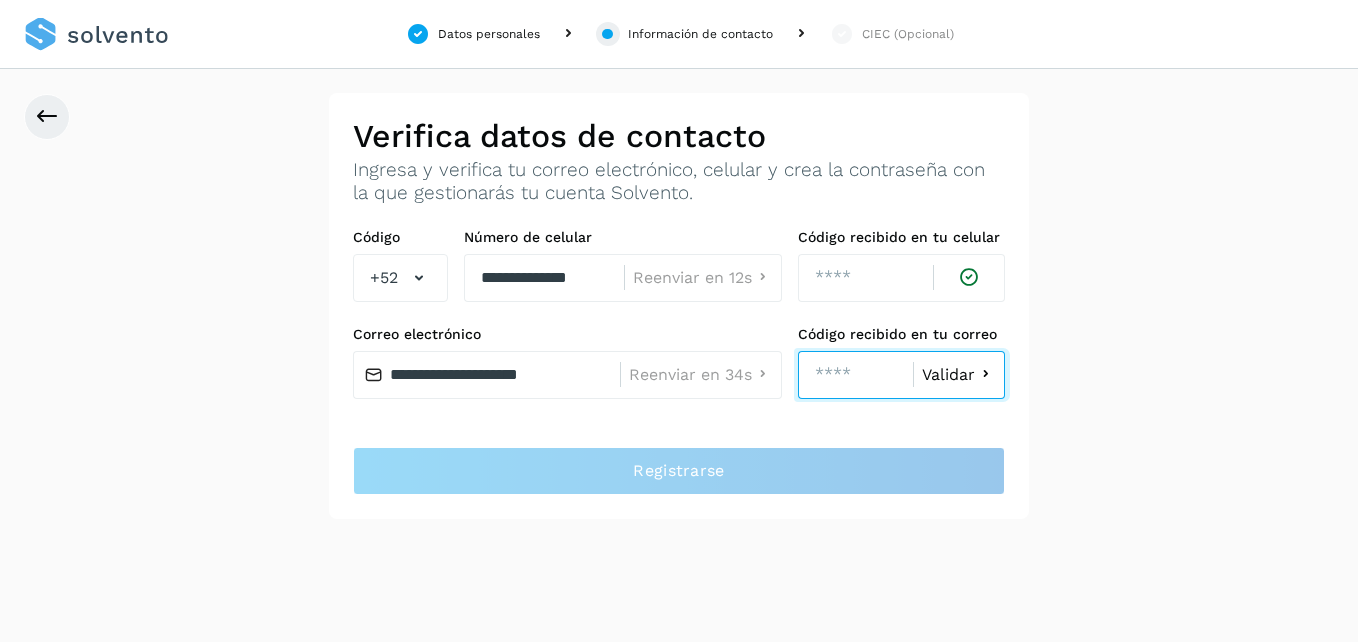type on "****" 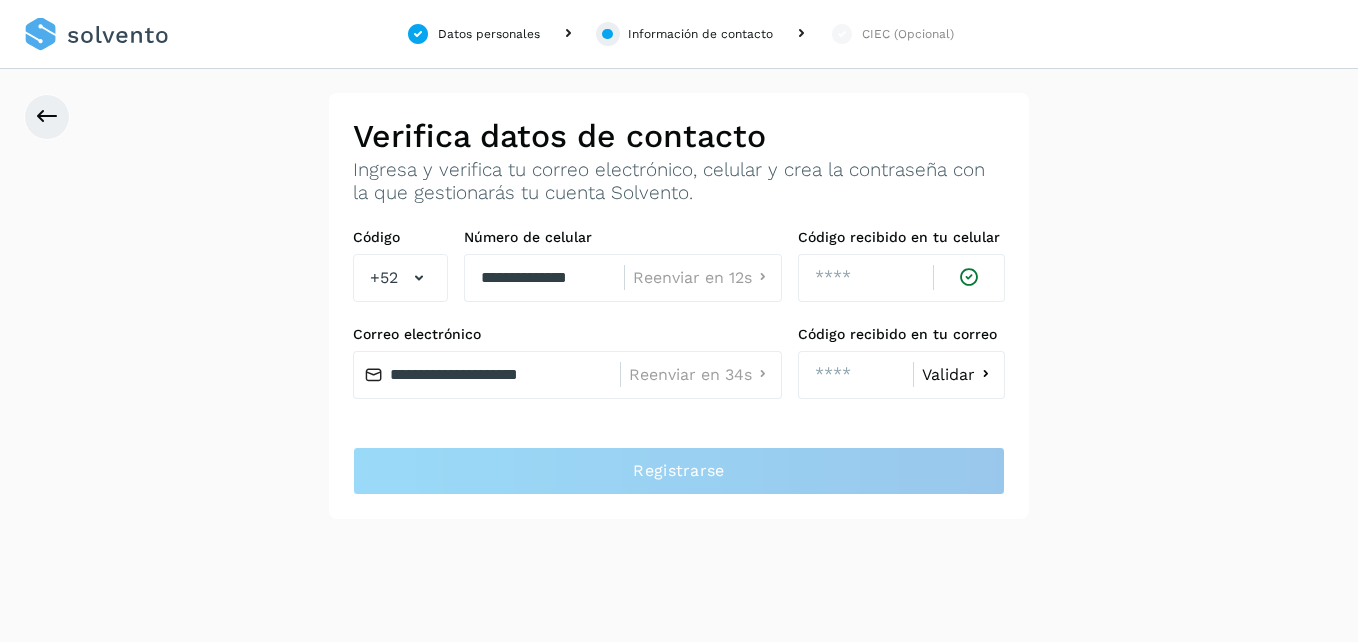 click on "Validar" 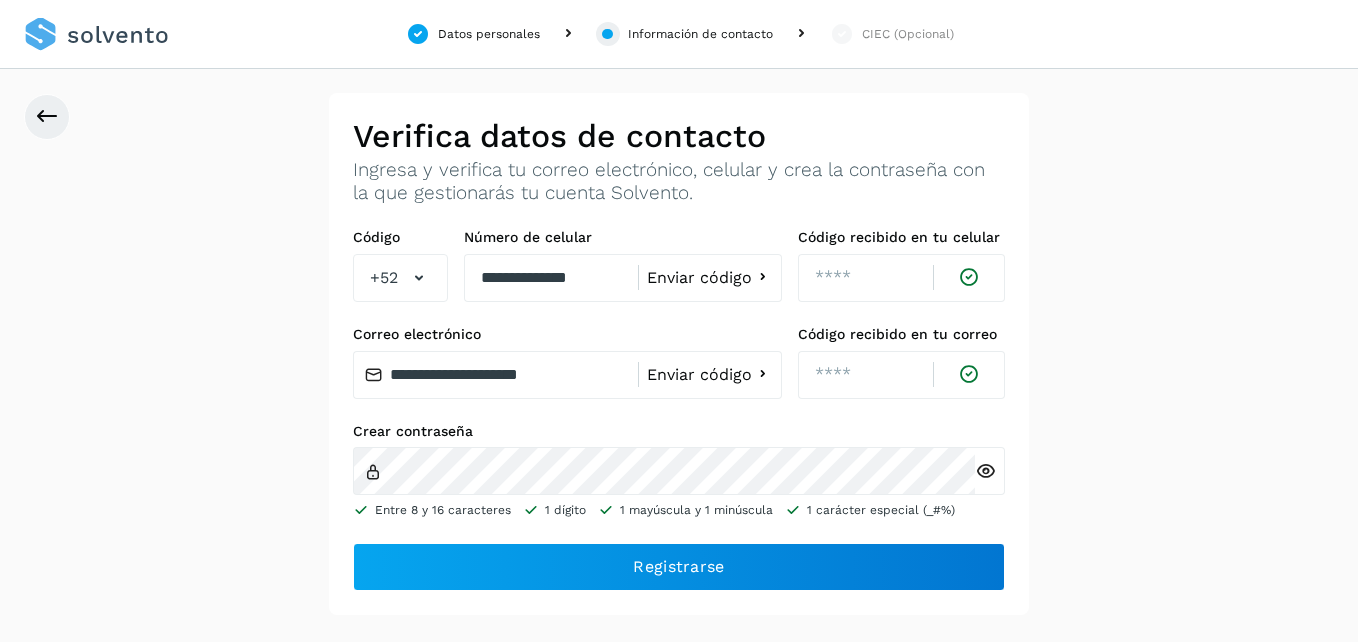 click at bounding box center [985, 471] 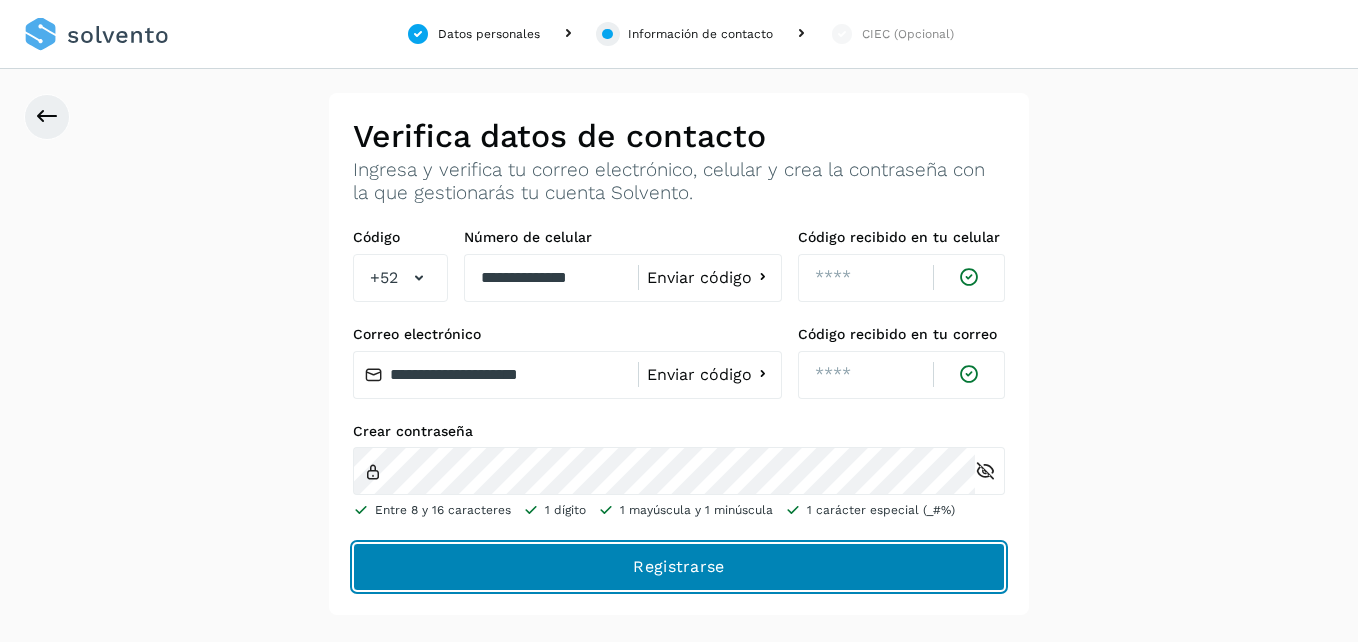 click on "Registrarse" 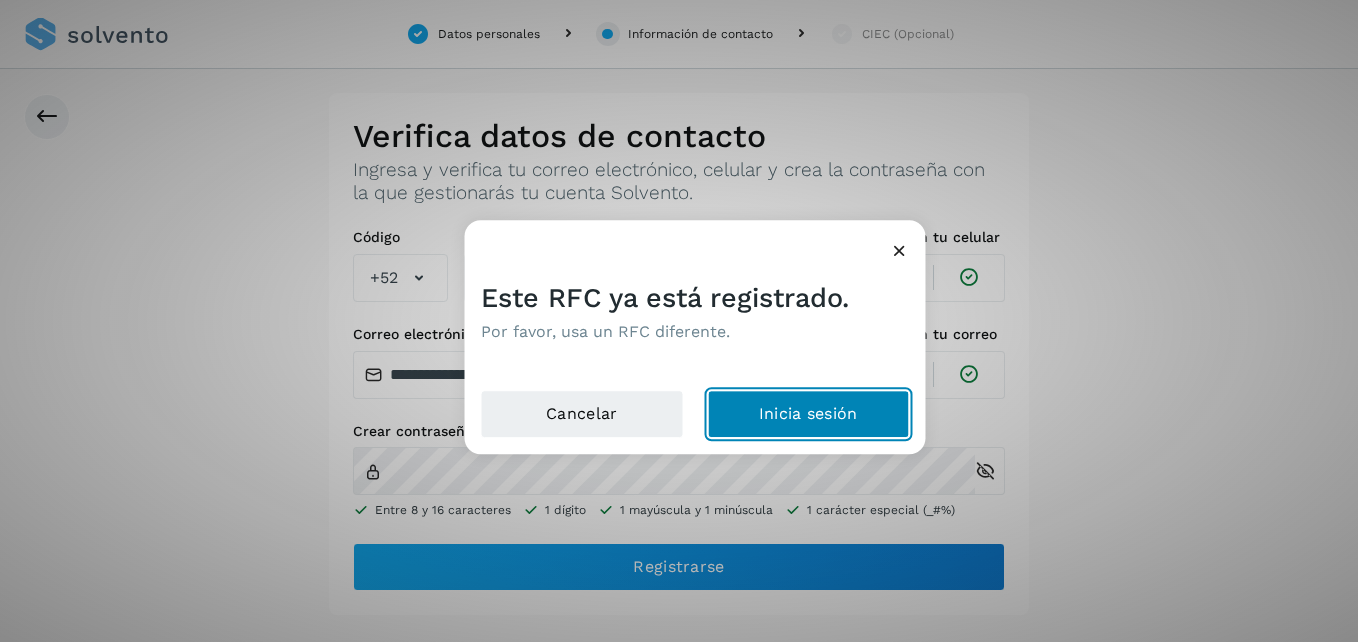 click on "Inicia sesión" 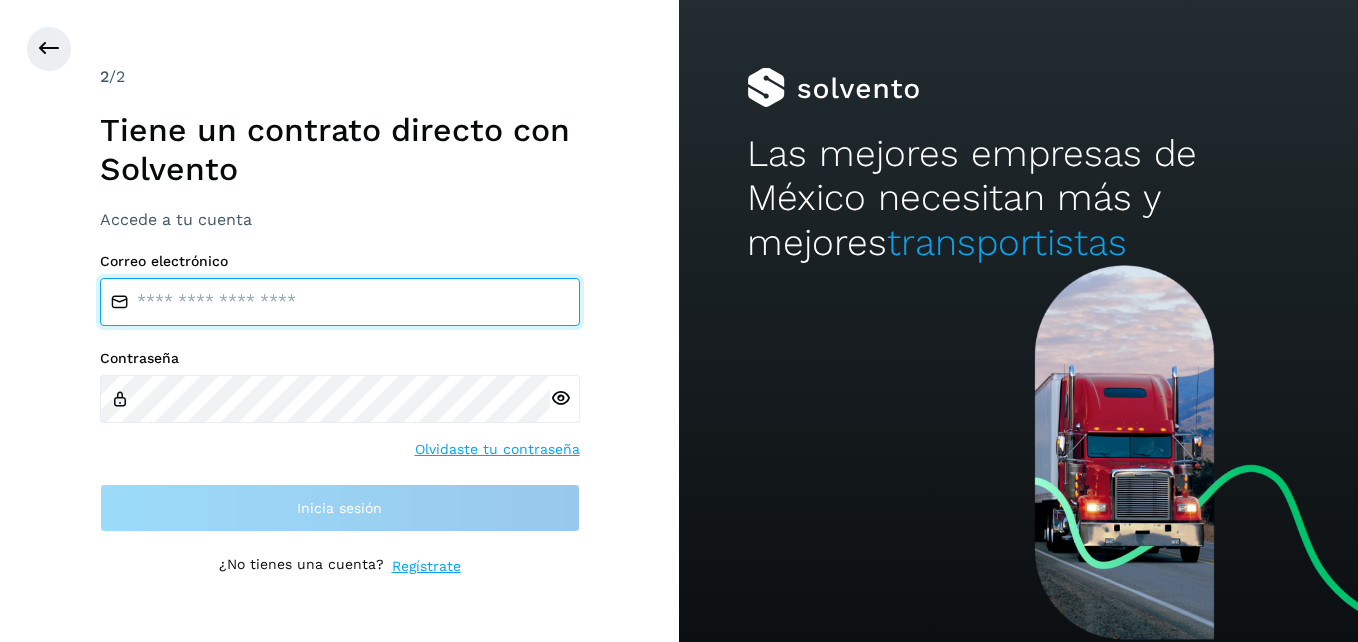 type on "**********" 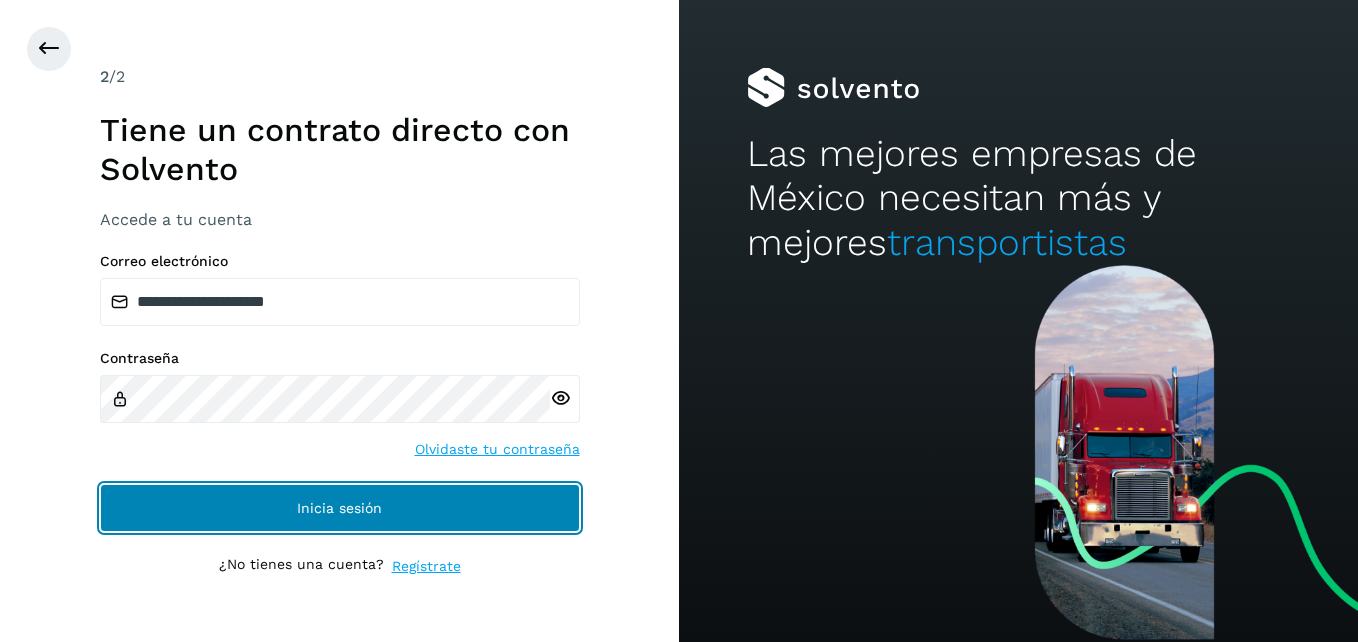 click on "Inicia sesión" at bounding box center (340, 508) 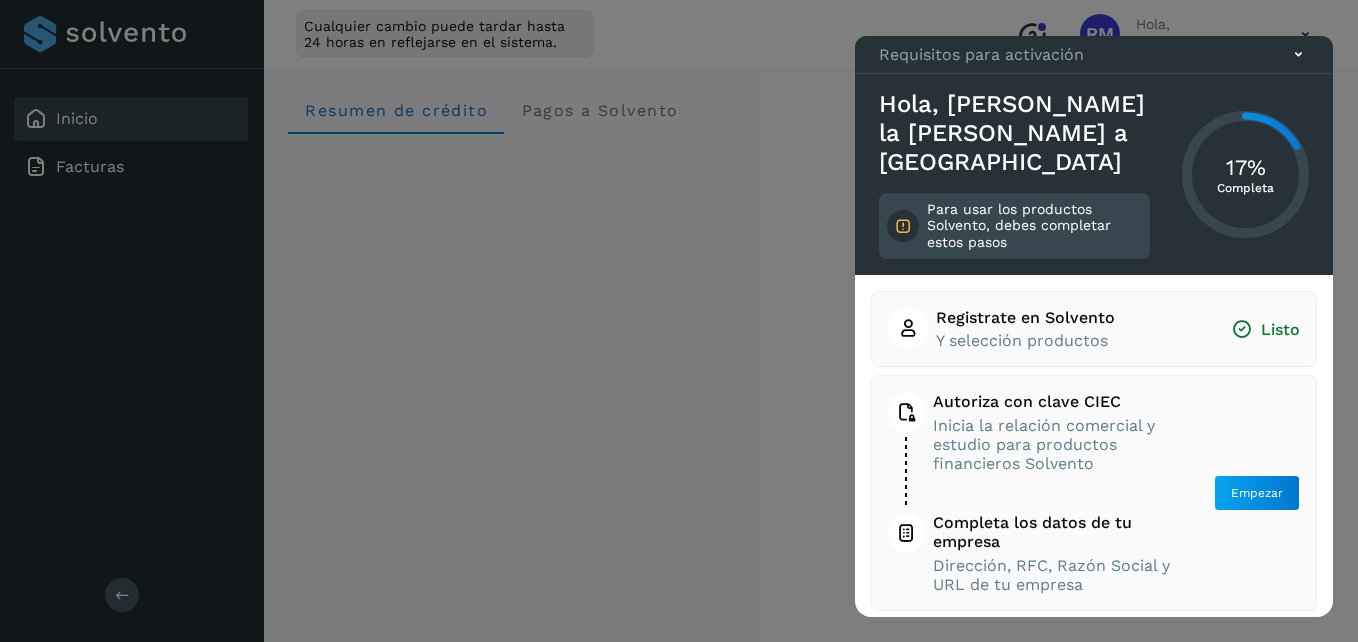 click 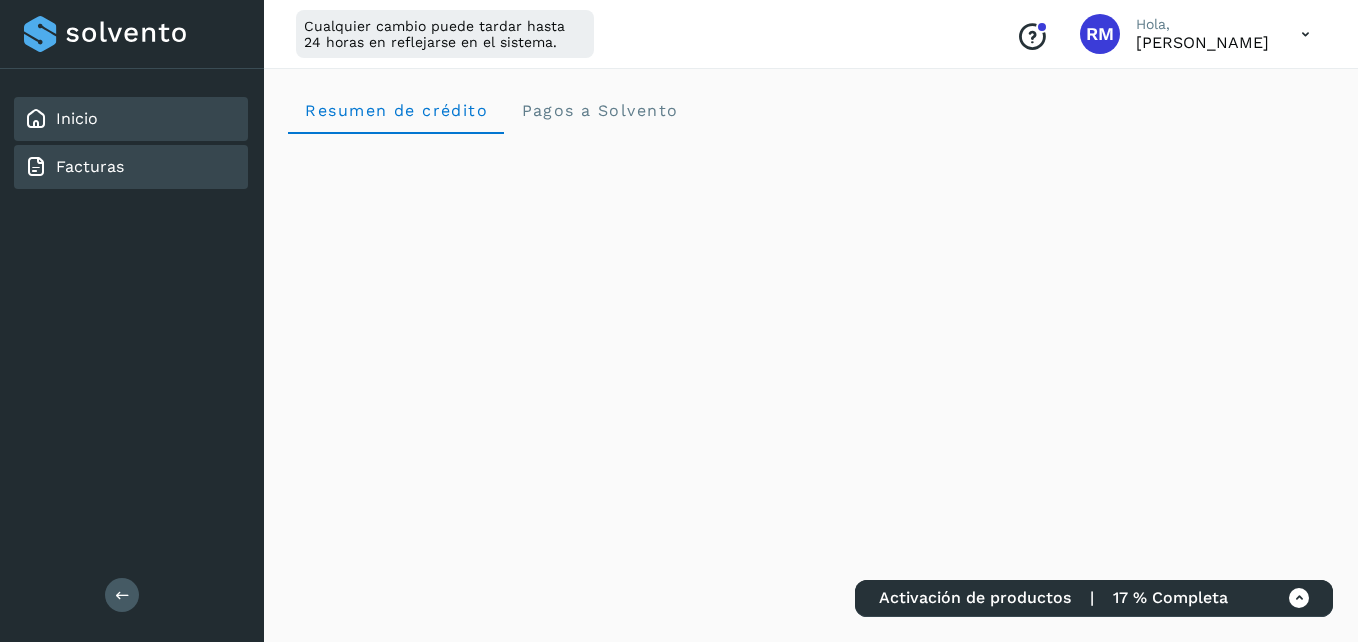 click on "Facturas" at bounding box center (90, 166) 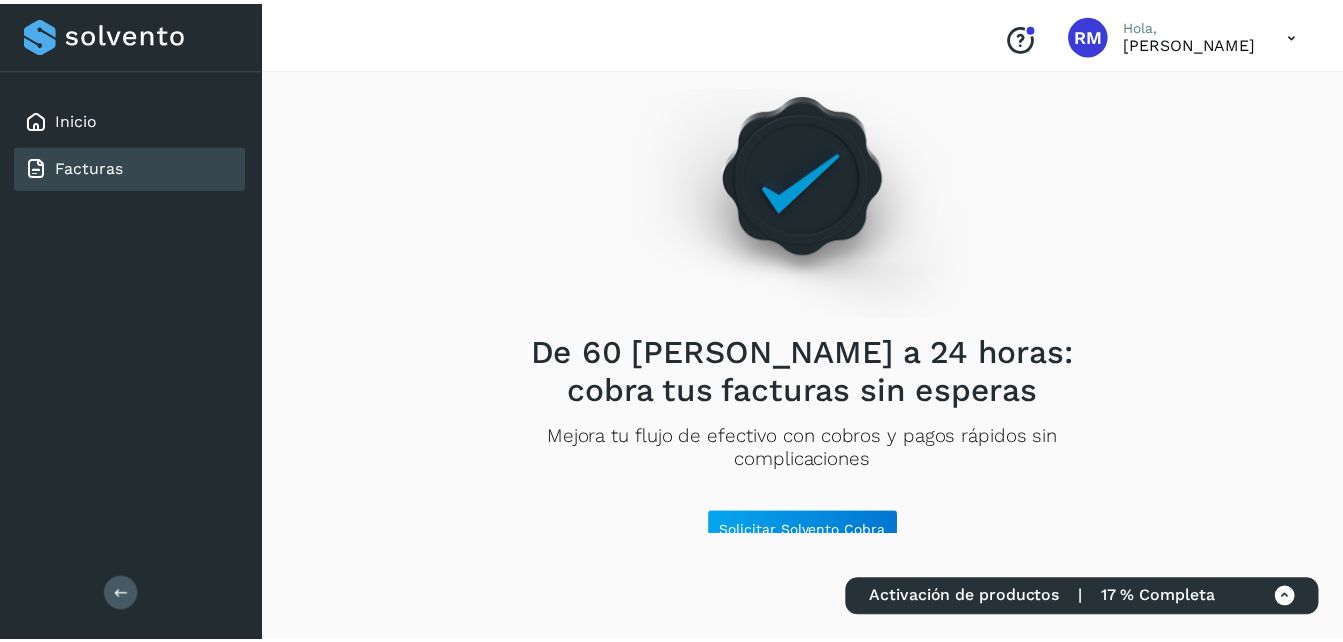 scroll, scrollTop: 47, scrollLeft: 0, axis: vertical 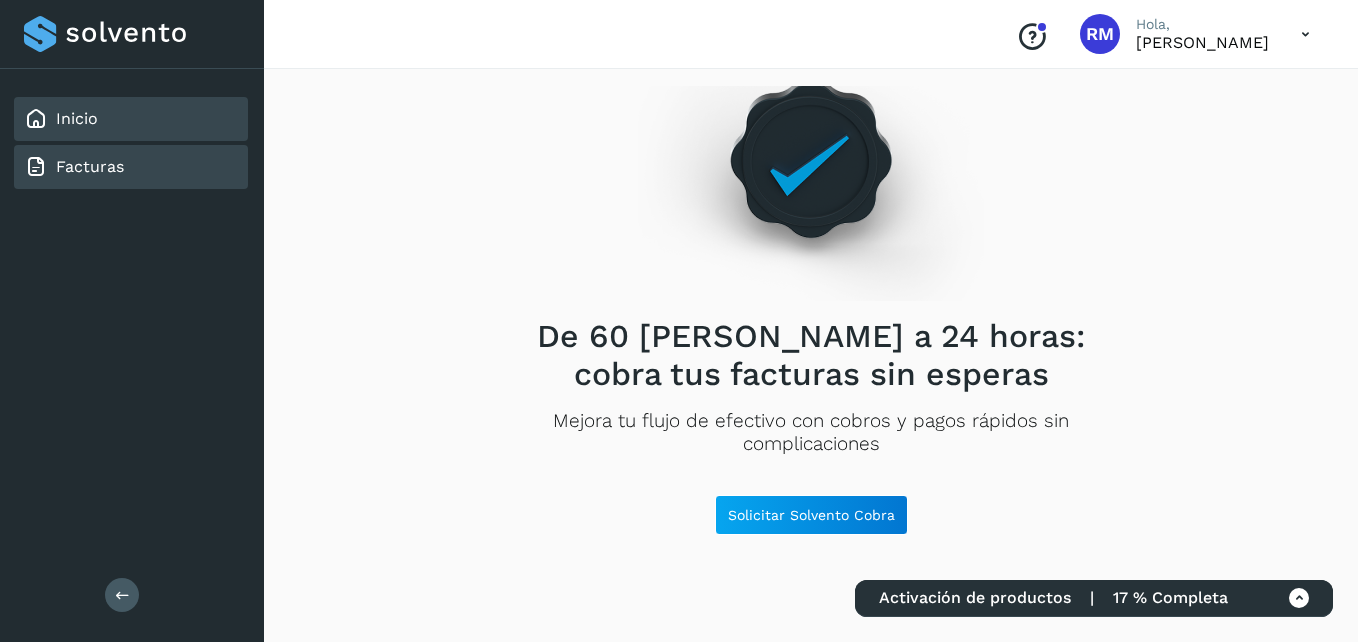 click on "Inicio" at bounding box center [77, 118] 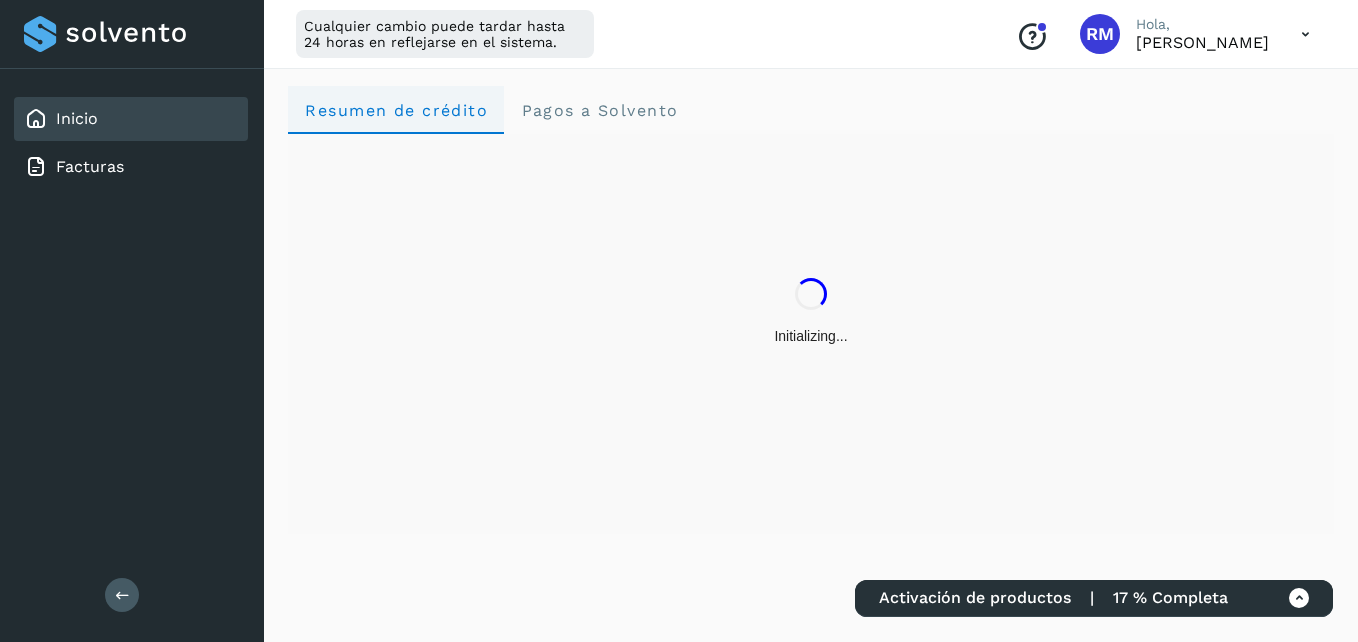 click on "Resumen de crédito" 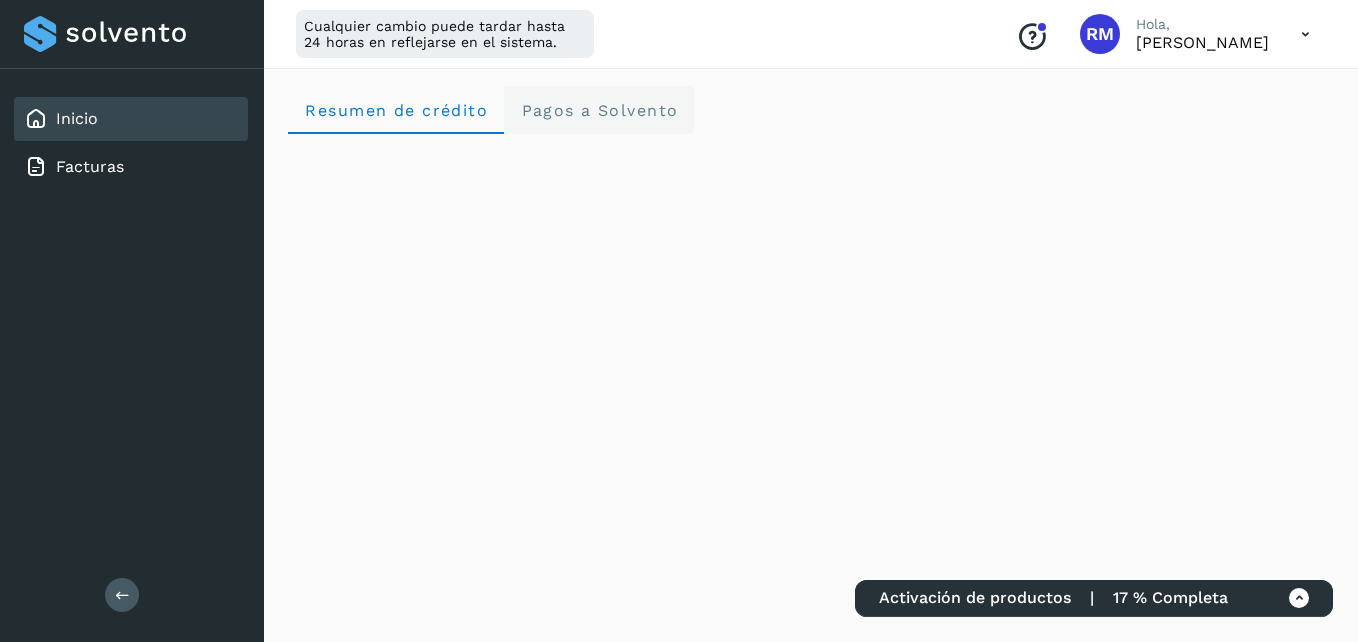 click on "Pagos a Solvento" 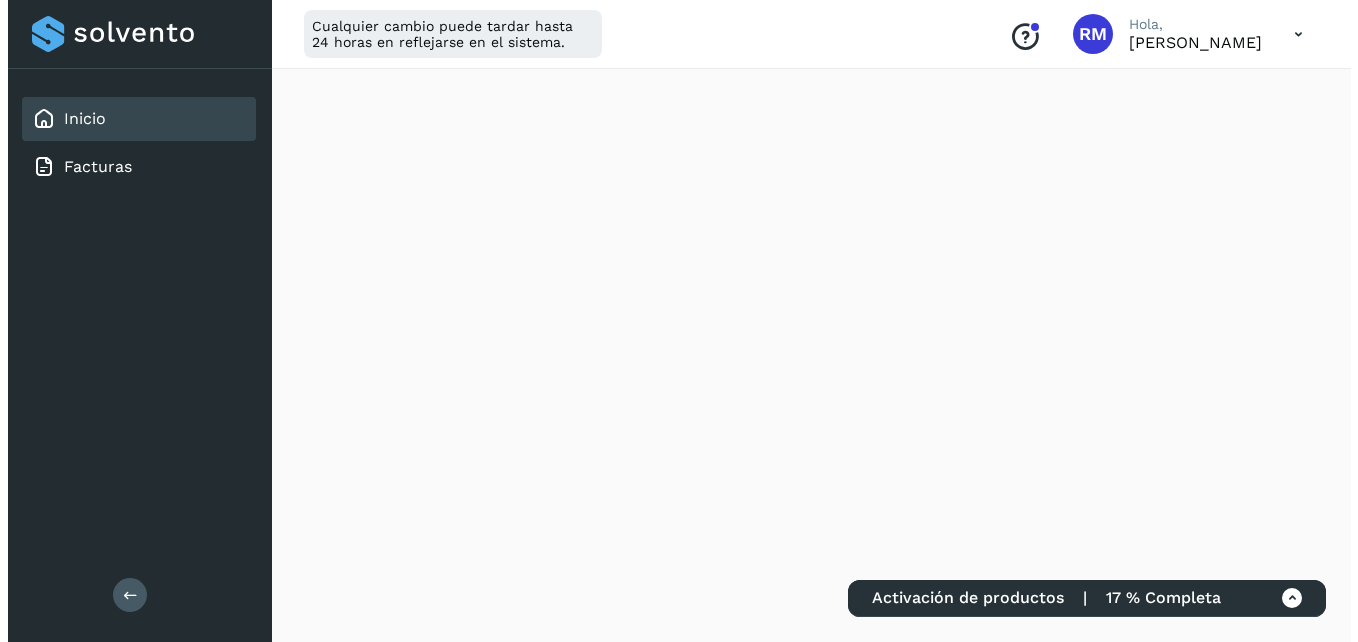 scroll, scrollTop: 0, scrollLeft: 0, axis: both 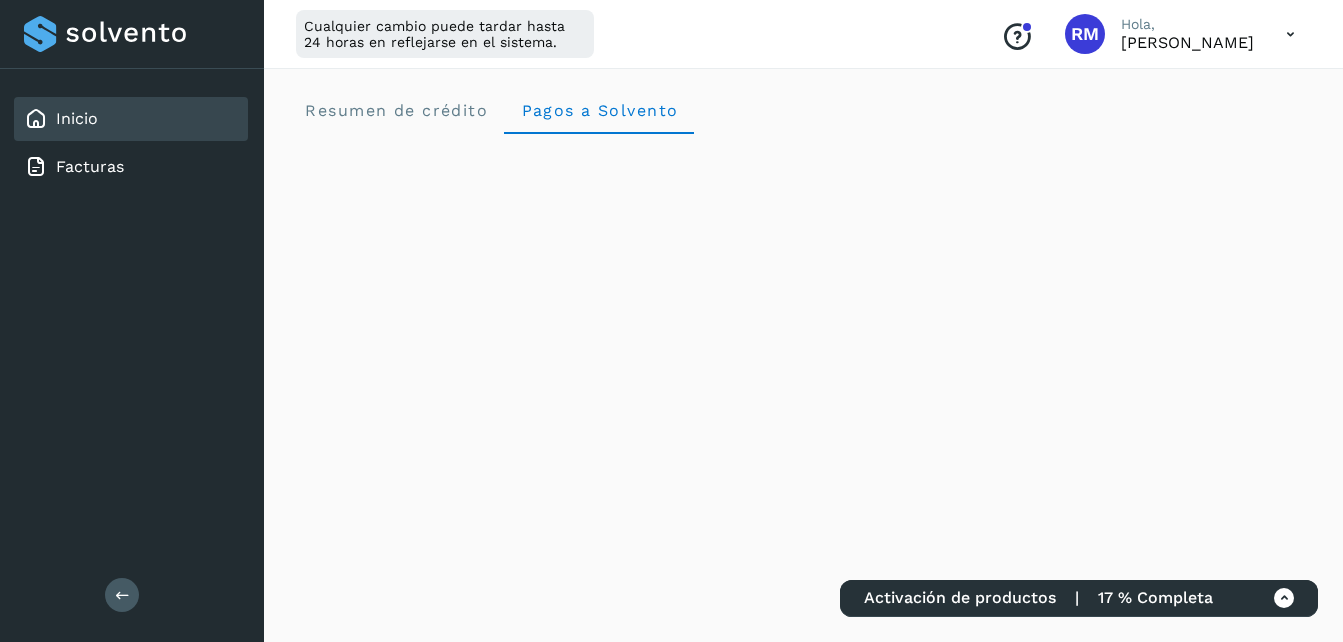 click at bounding box center (1290, 34) 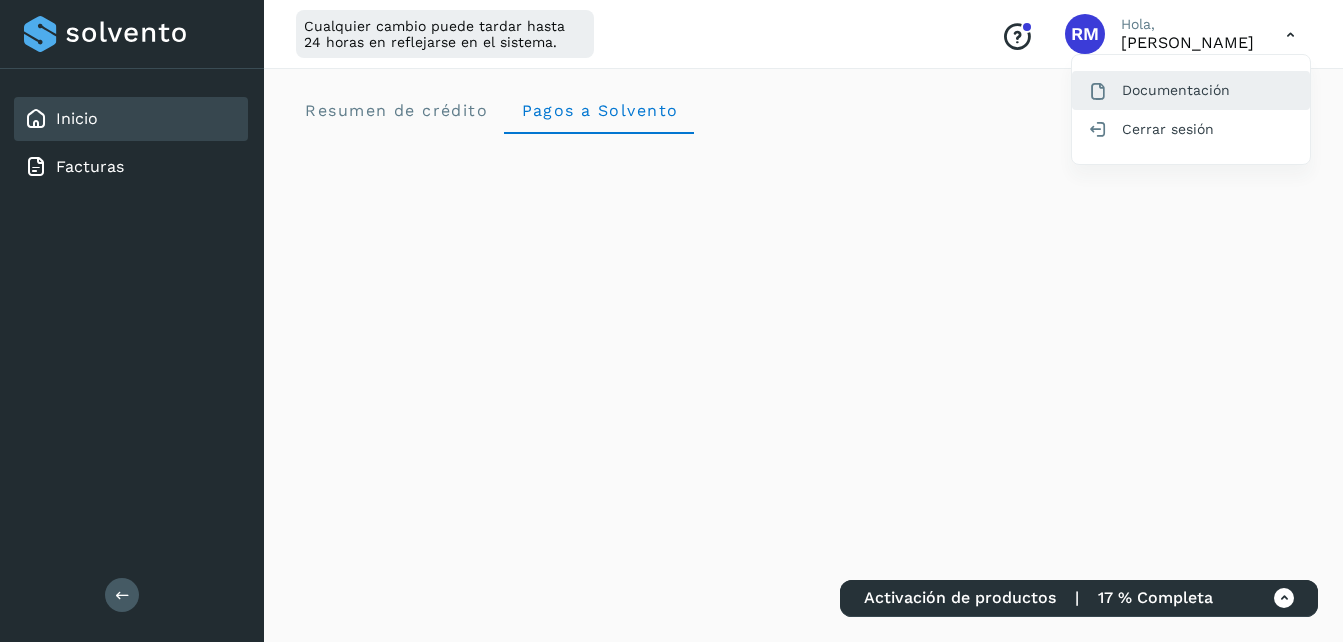 click on "Documentación" 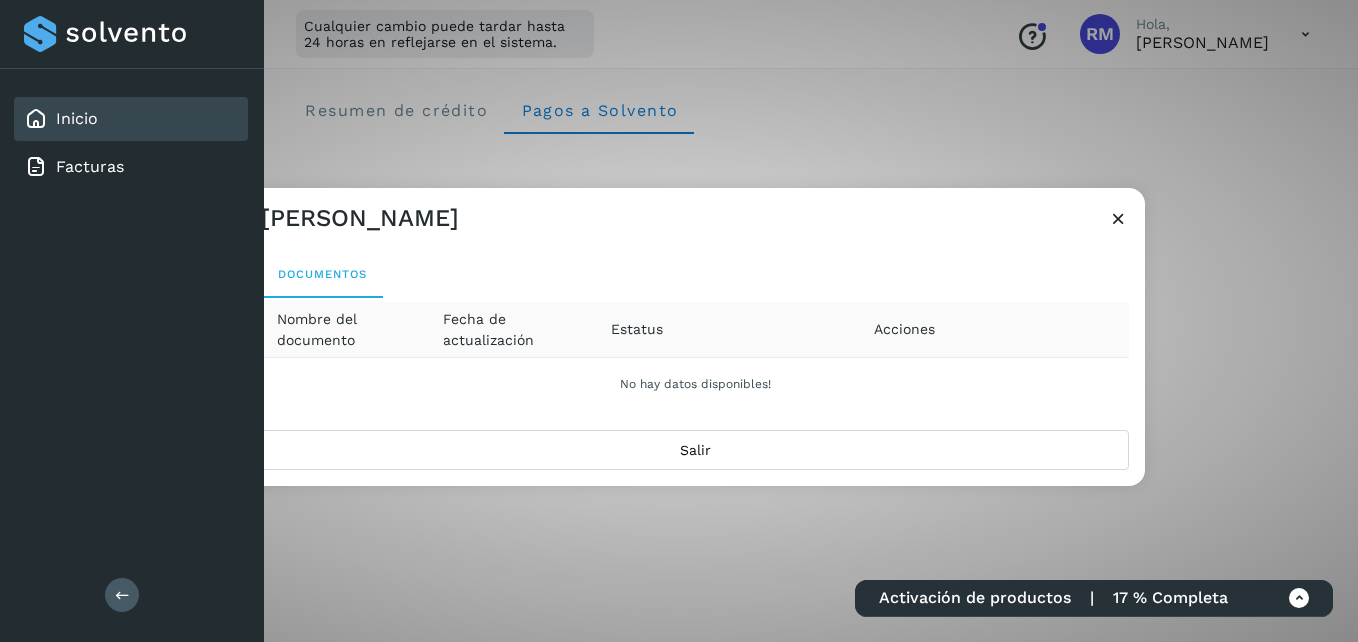 drag, startPoint x: 477, startPoint y: 206, endPoint x: 656, endPoint y: 210, distance: 179.0447 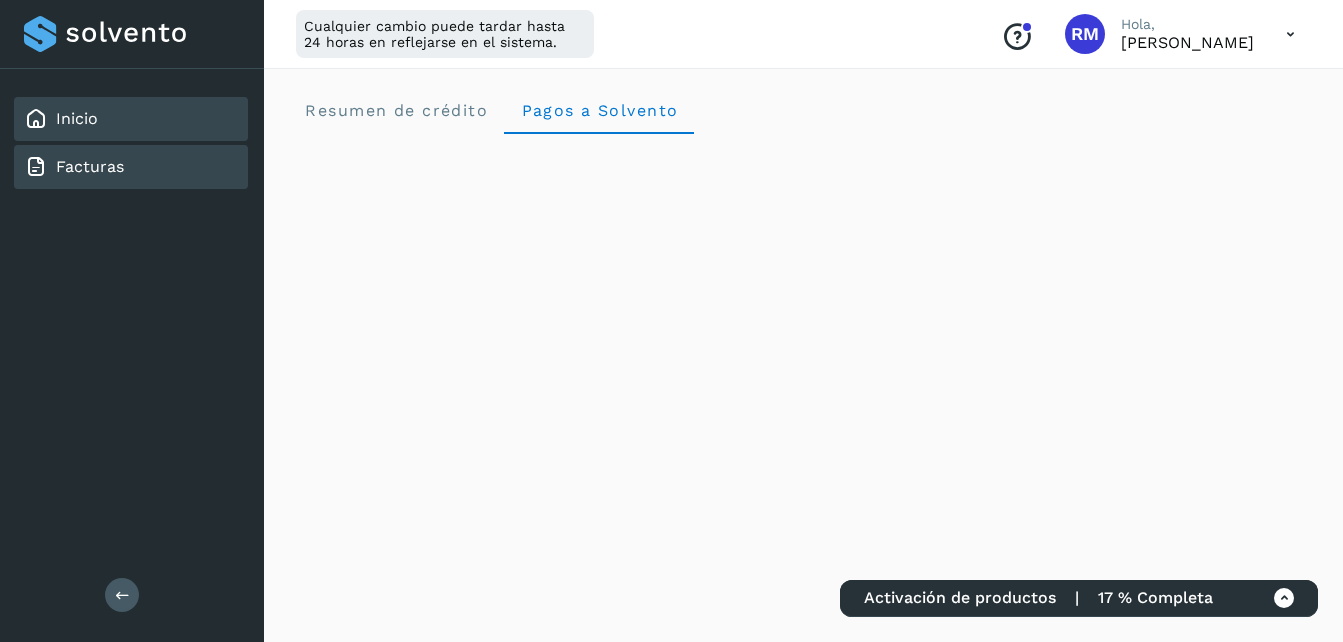 click on "Facturas" 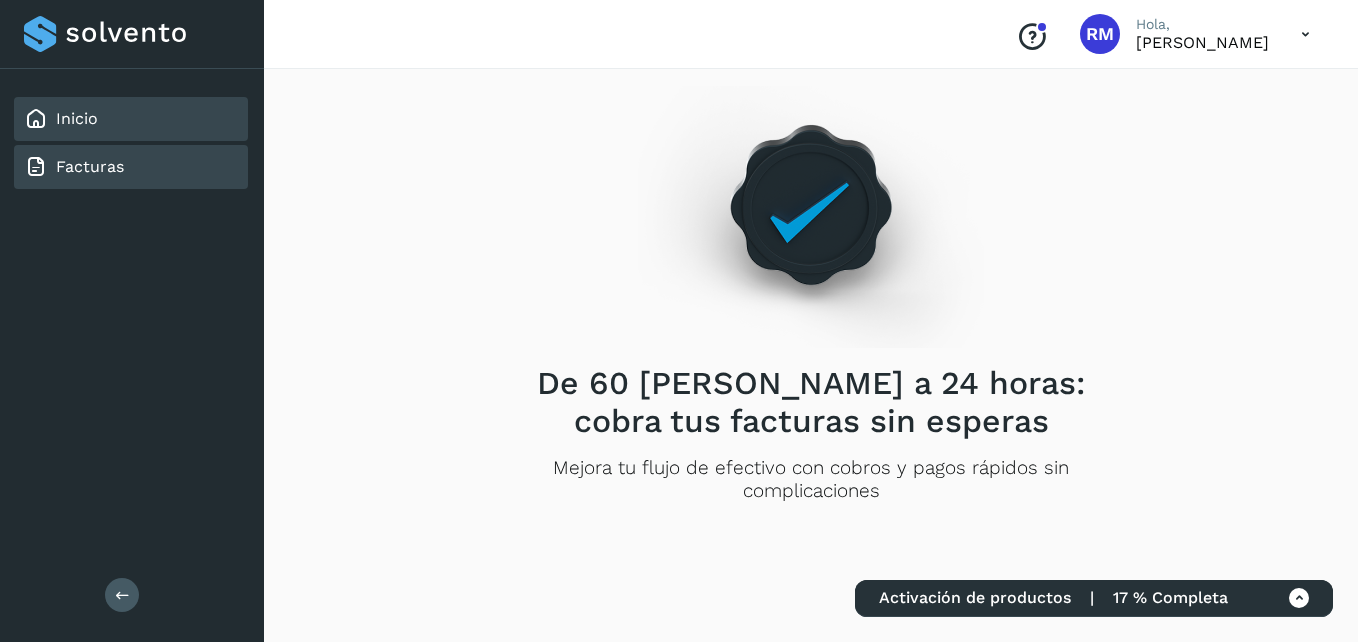 click on "Inicio" 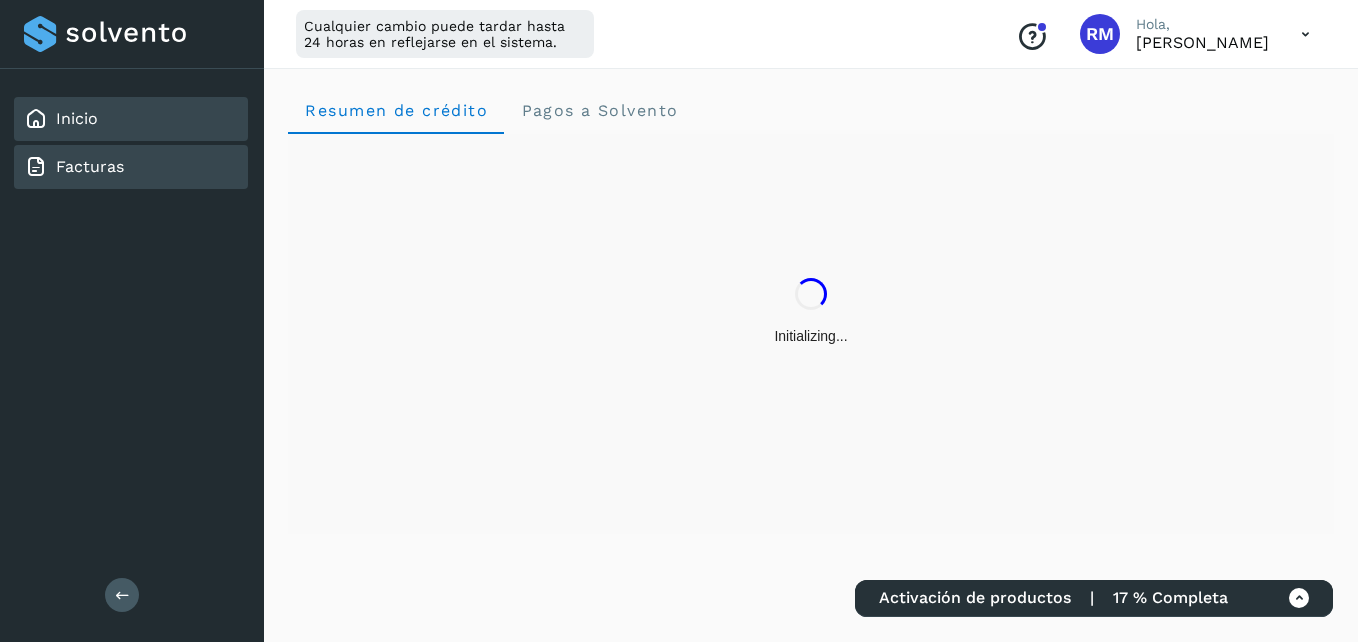 click on "Facturas" at bounding box center [90, 166] 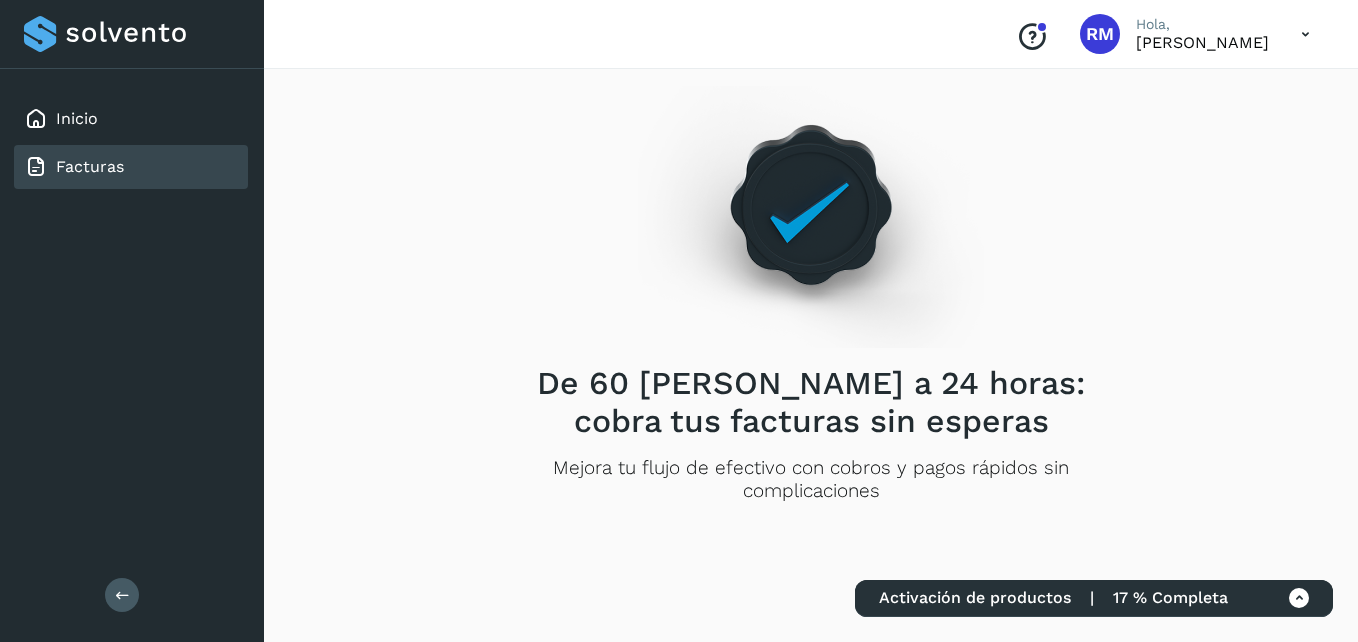 click on "Facturas" at bounding box center [90, 166] 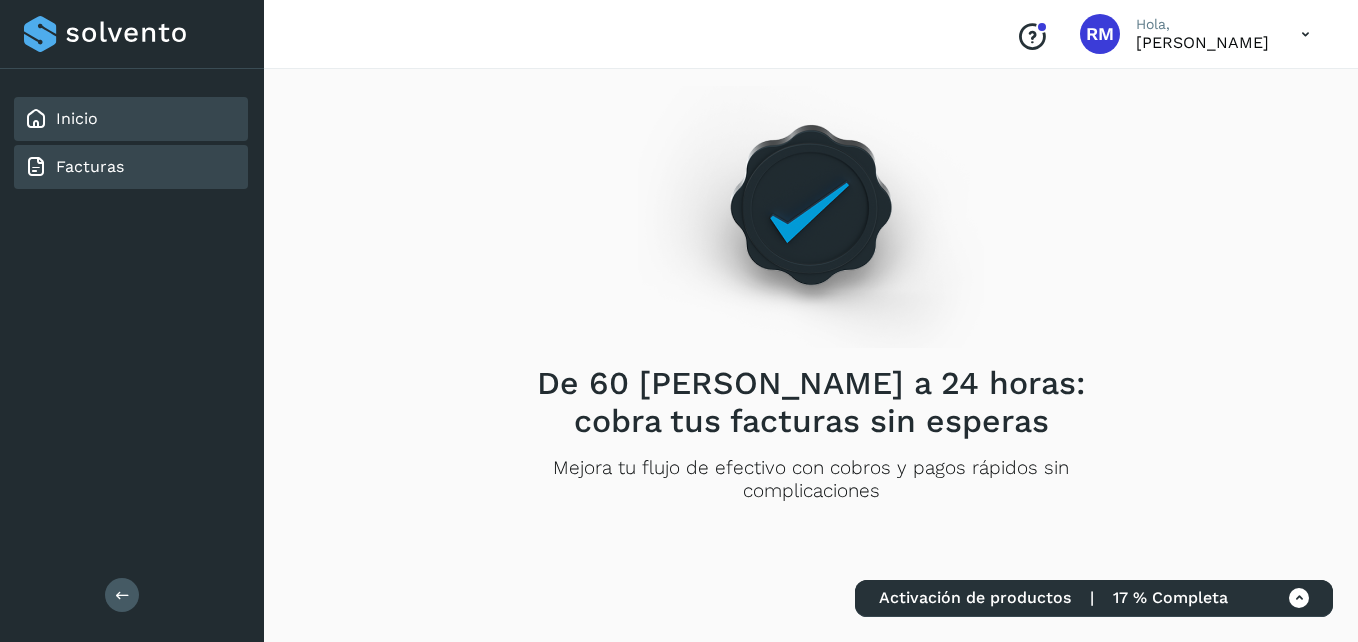 click on "Inicio" 